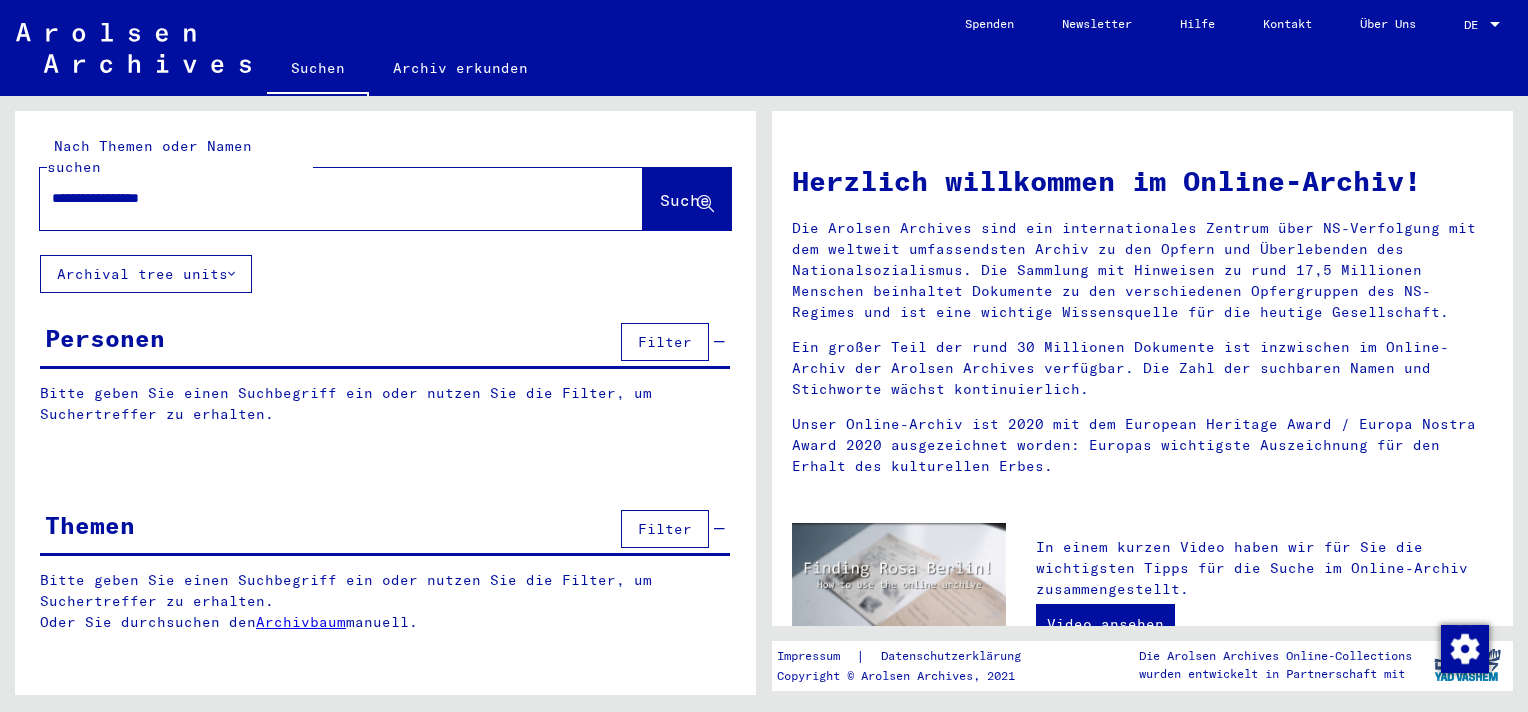 scroll, scrollTop: 0, scrollLeft: 0, axis: both 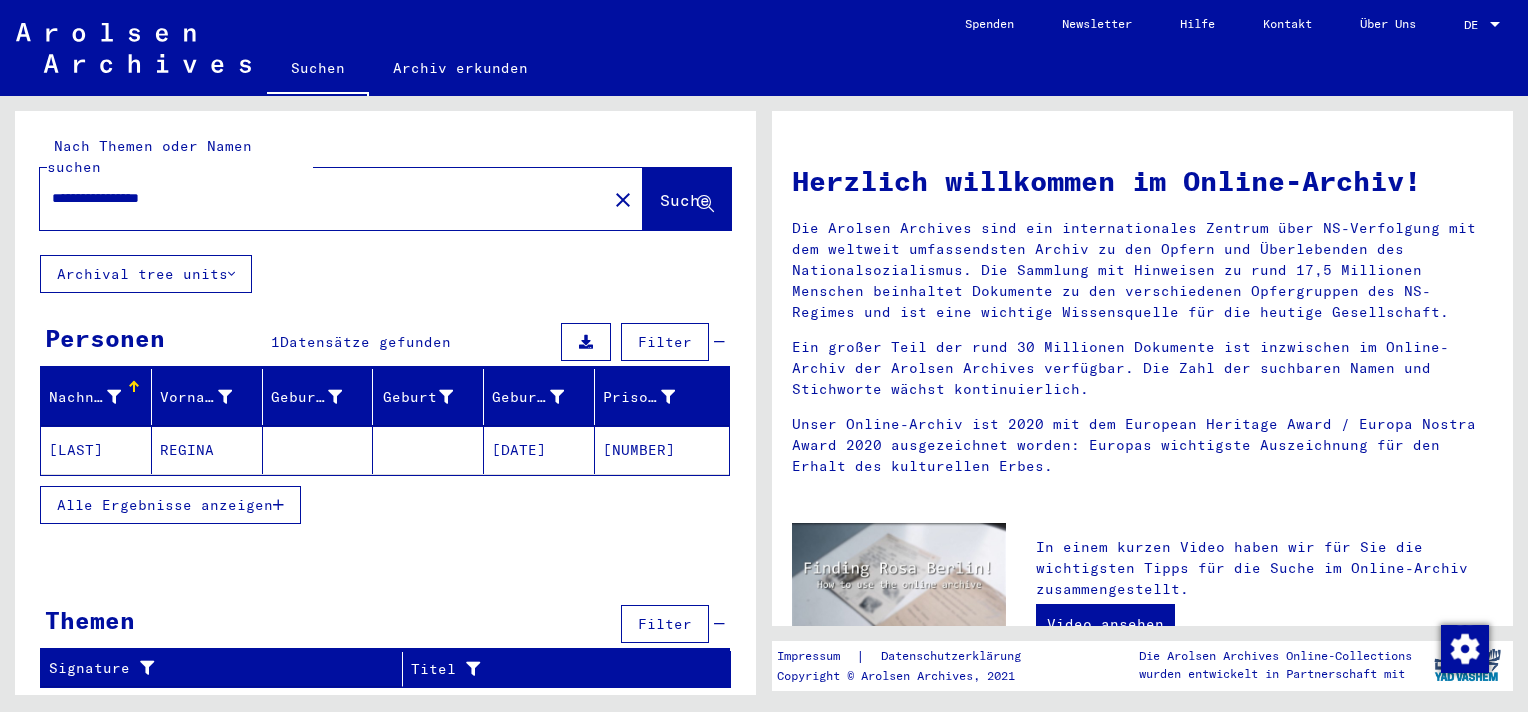 click on "[LAST]" 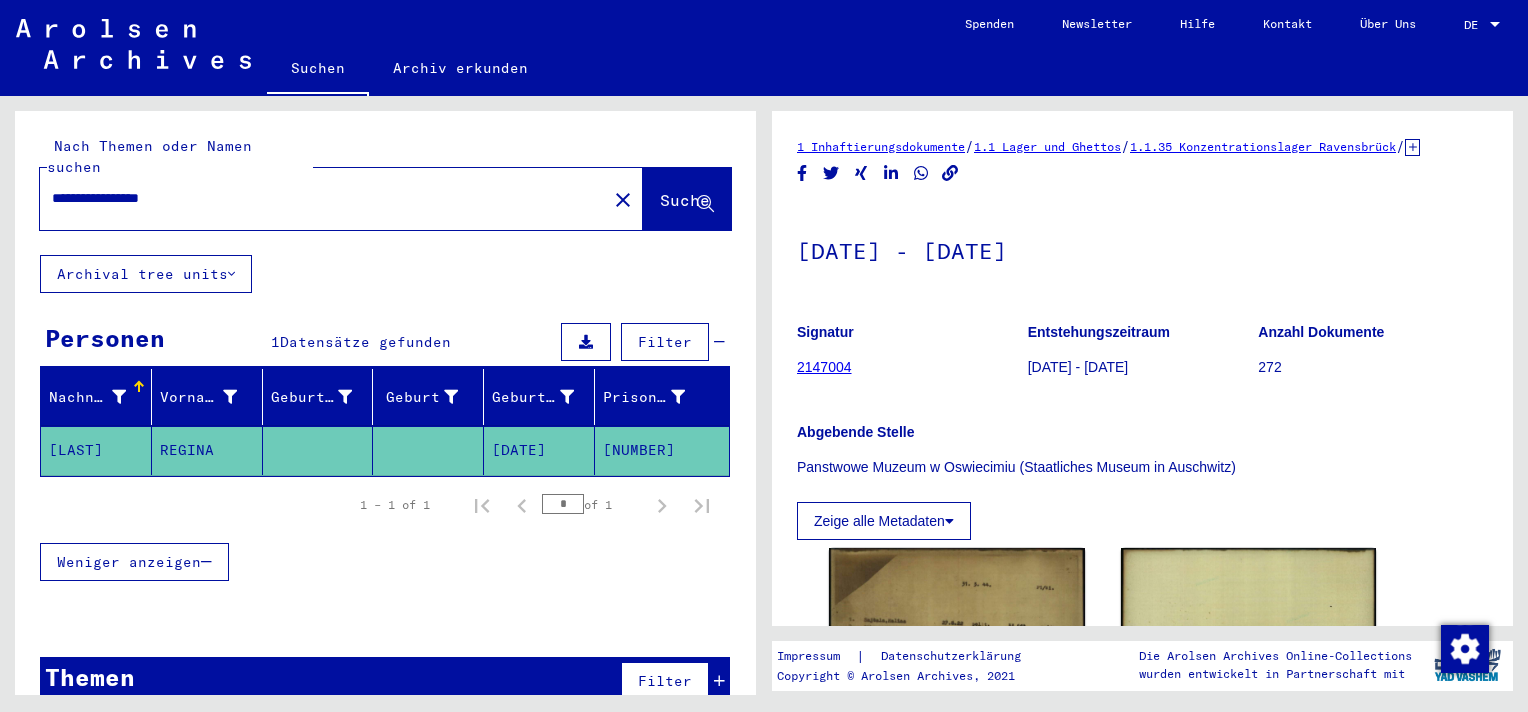 scroll, scrollTop: 0, scrollLeft: 0, axis: both 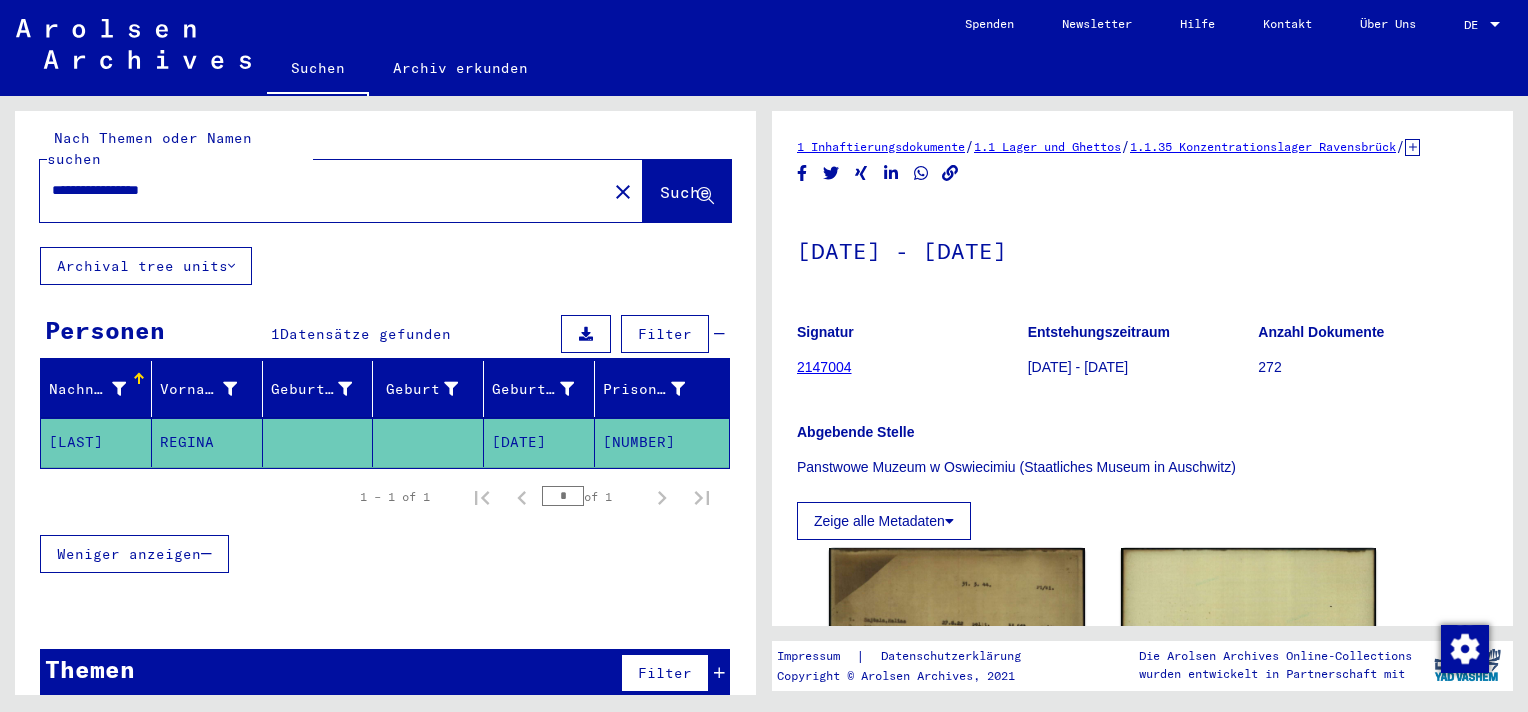 click on "Nachname   Vorname   Geburtsname   Geburt‏   Geburtsdatum   Prisoner #   BULCZYNSKA   REGINA         [DATE]   33616   1 – 1 of 1  *  of 1  Weniger anzeigen  Signature Nachname Vorname Geburtsname Geburt‏ Geburtsdatum Prisoner # Vater (Adoptivvater) Mutter (Adoptivmutter) Religion Nationalität Beruf Haftstätte Sterbedatum Letzter Wohnort Letzter Wohnort (Land) Haftstätte Letzter Wohnort (Provinz) Letzter Wohnort (Ort) Letzter Wohnort (Stadtteil) Letzter Wohnort (Straße) Letzter Wohnort (Hausnummer) 1.1.35.1 - Veränderungsmeldungen des KL Ravensbrück (Frauen) (1942-1945) BULCZYNSKA REGINA [DATE] 33616 Signature Nachname Vorname Geburtsname Geburt‏ Geburtsdatum Prisoner # 1.1.35.1 - Veränderungsmeldungen des KL Ravensbrück (Frauen) (1942-1945) BULCZYNSKA REGINA [DATE] 33616" at bounding box center (385, 480) 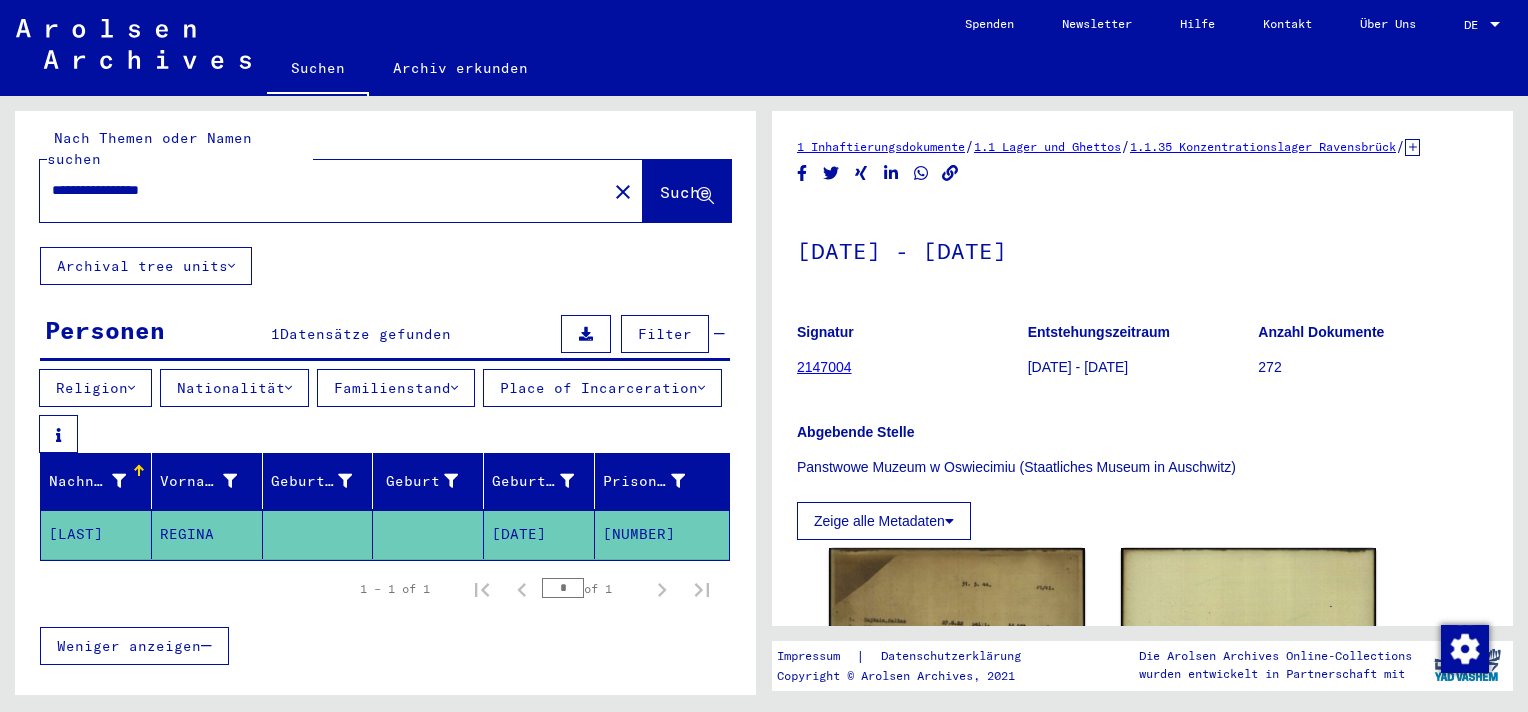 drag, startPoint x: 176, startPoint y: 300, endPoint x: 208, endPoint y: 275, distance: 40.60788 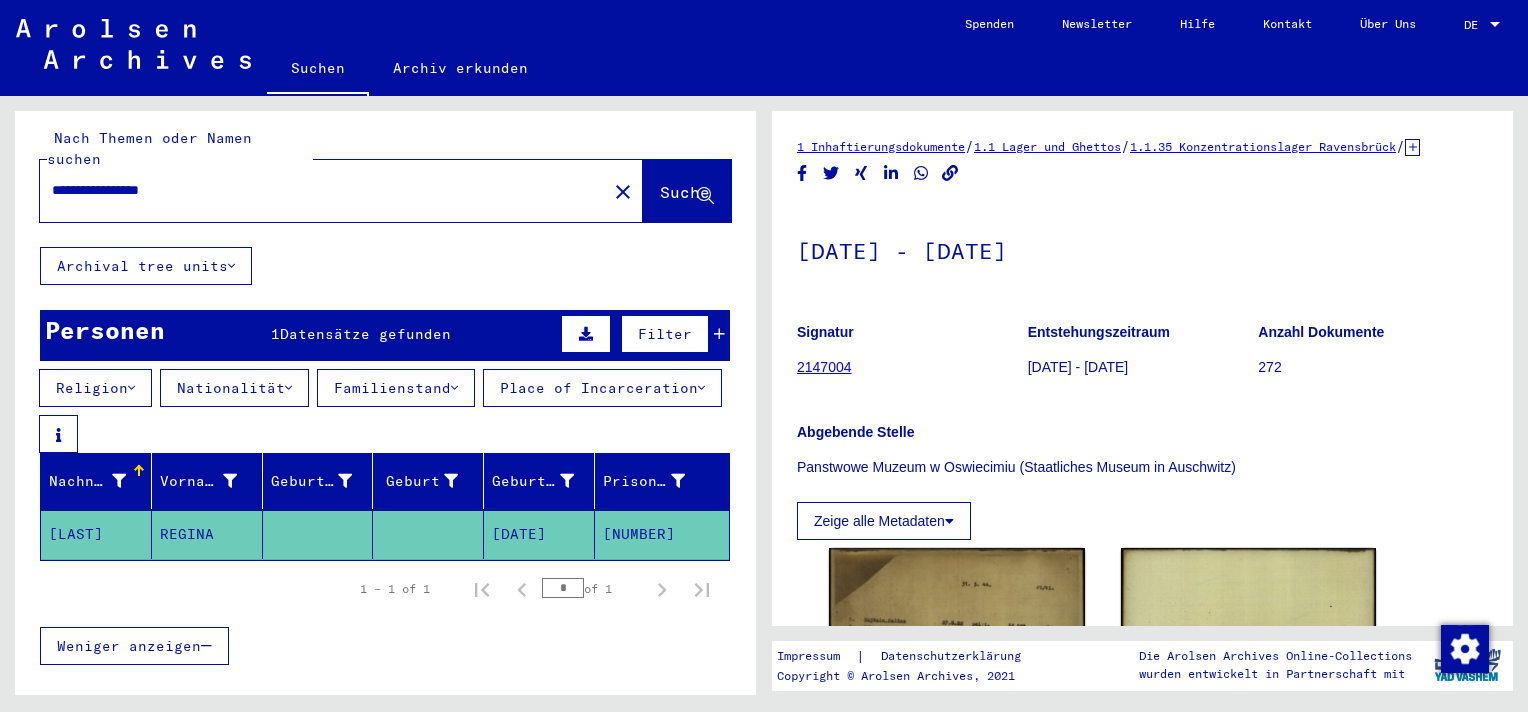scroll, scrollTop: 0, scrollLeft: 0, axis: both 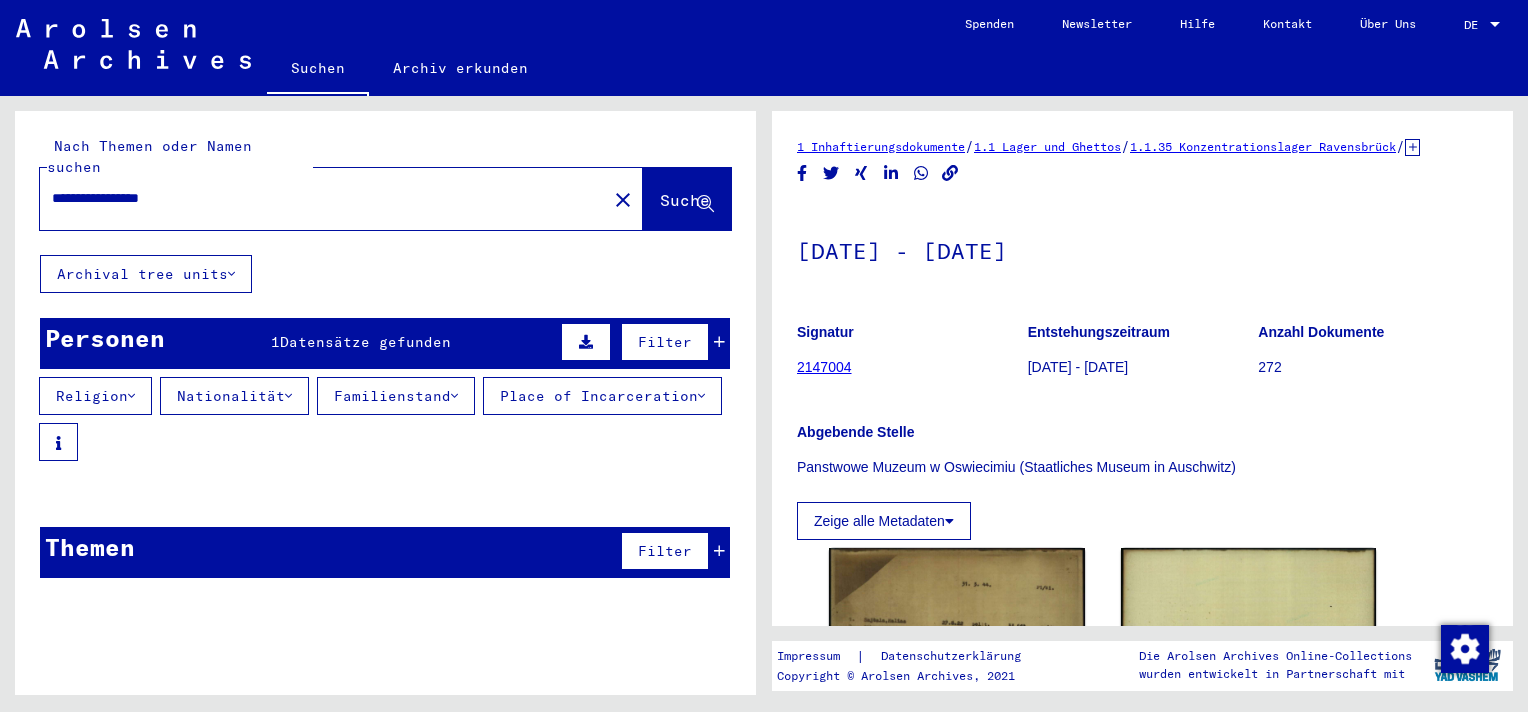 click on "Archival tree units" 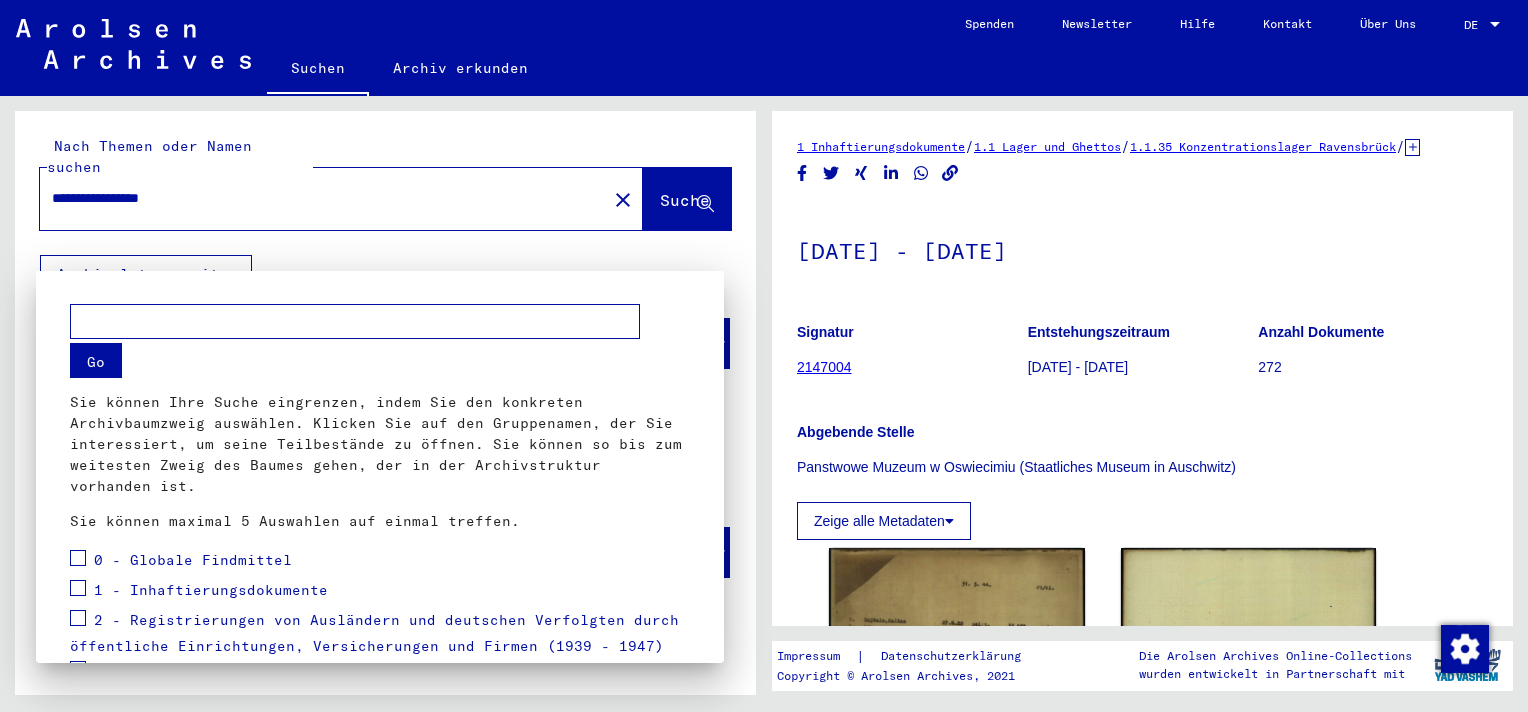 click at bounding box center (764, 356) 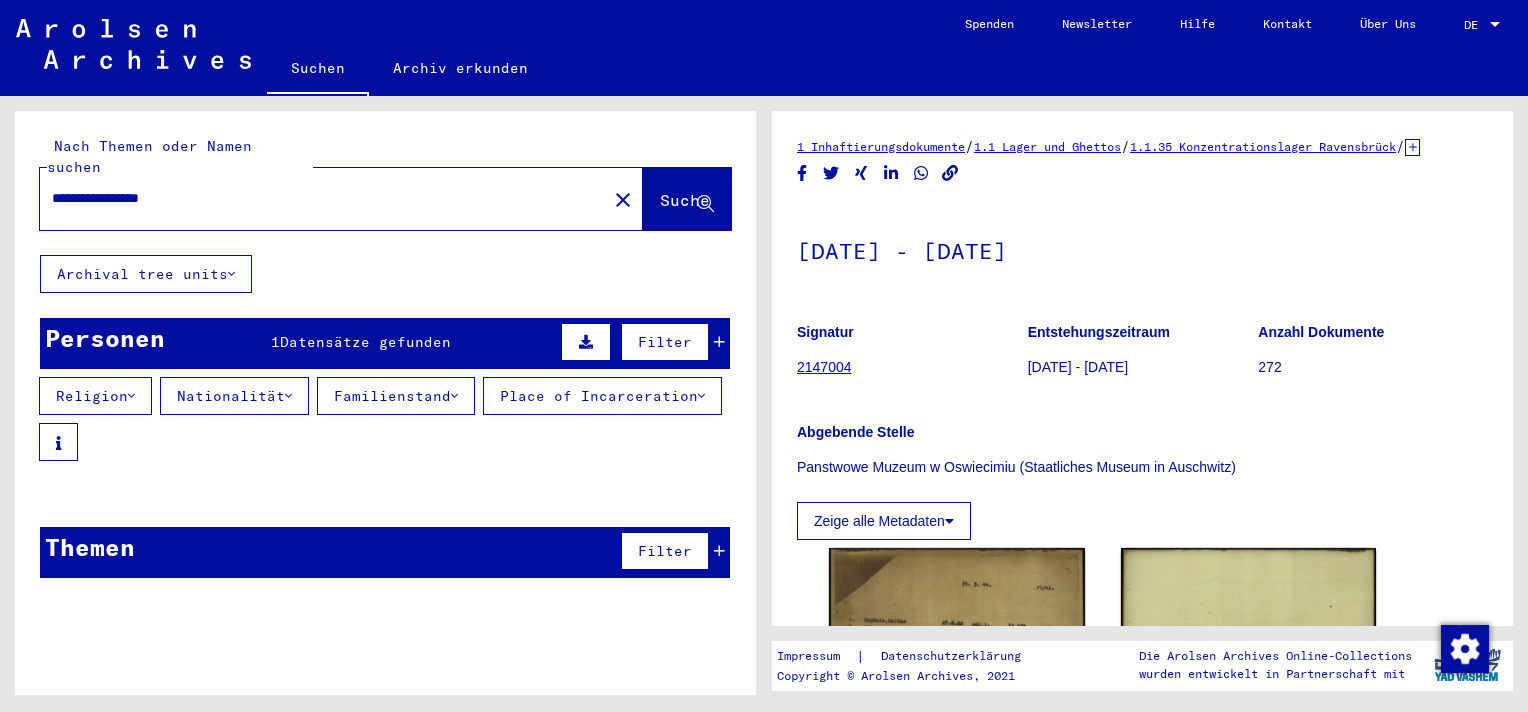 drag, startPoint x: 113, startPoint y: 177, endPoint x: 0, endPoint y: 174, distance: 113.03982 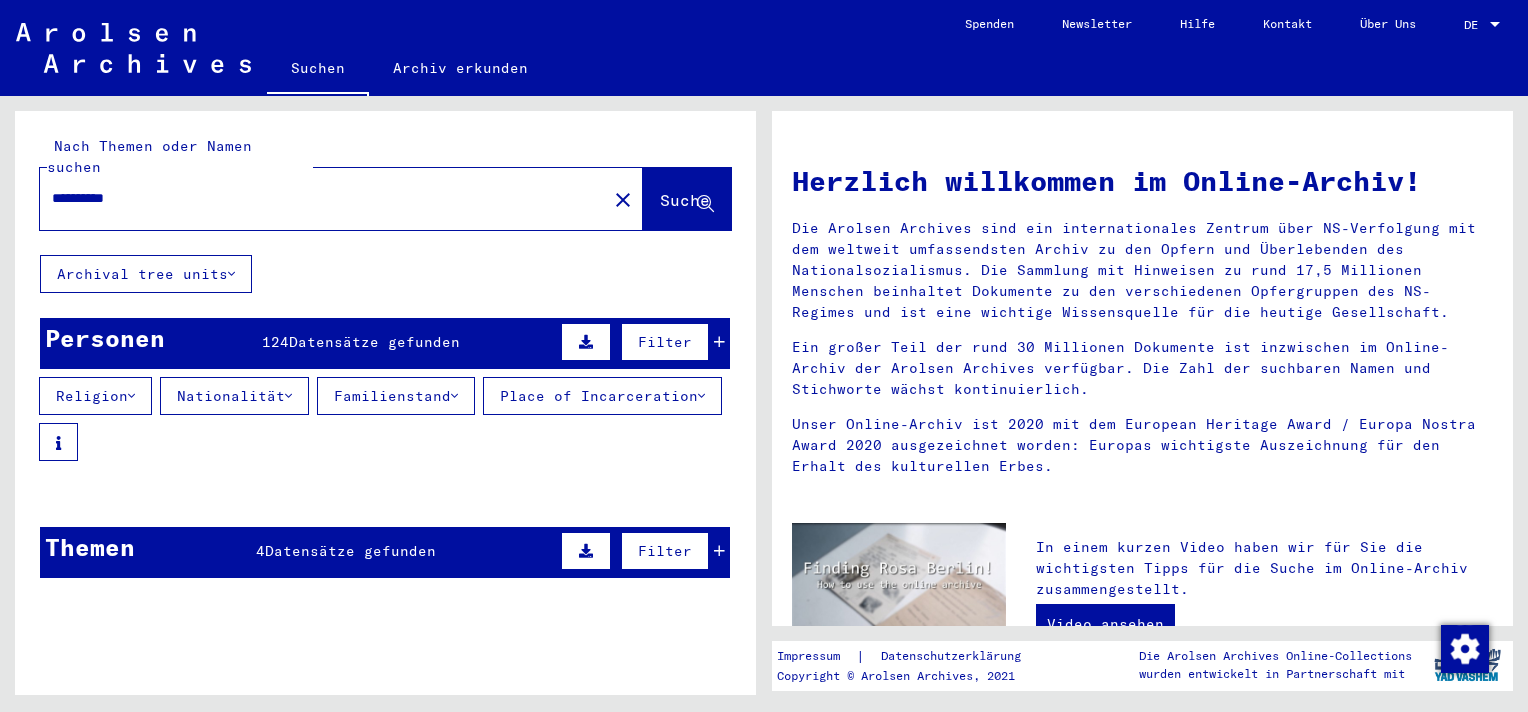 drag, startPoint x: 169, startPoint y: 179, endPoint x: -4, endPoint y: 179, distance: 173 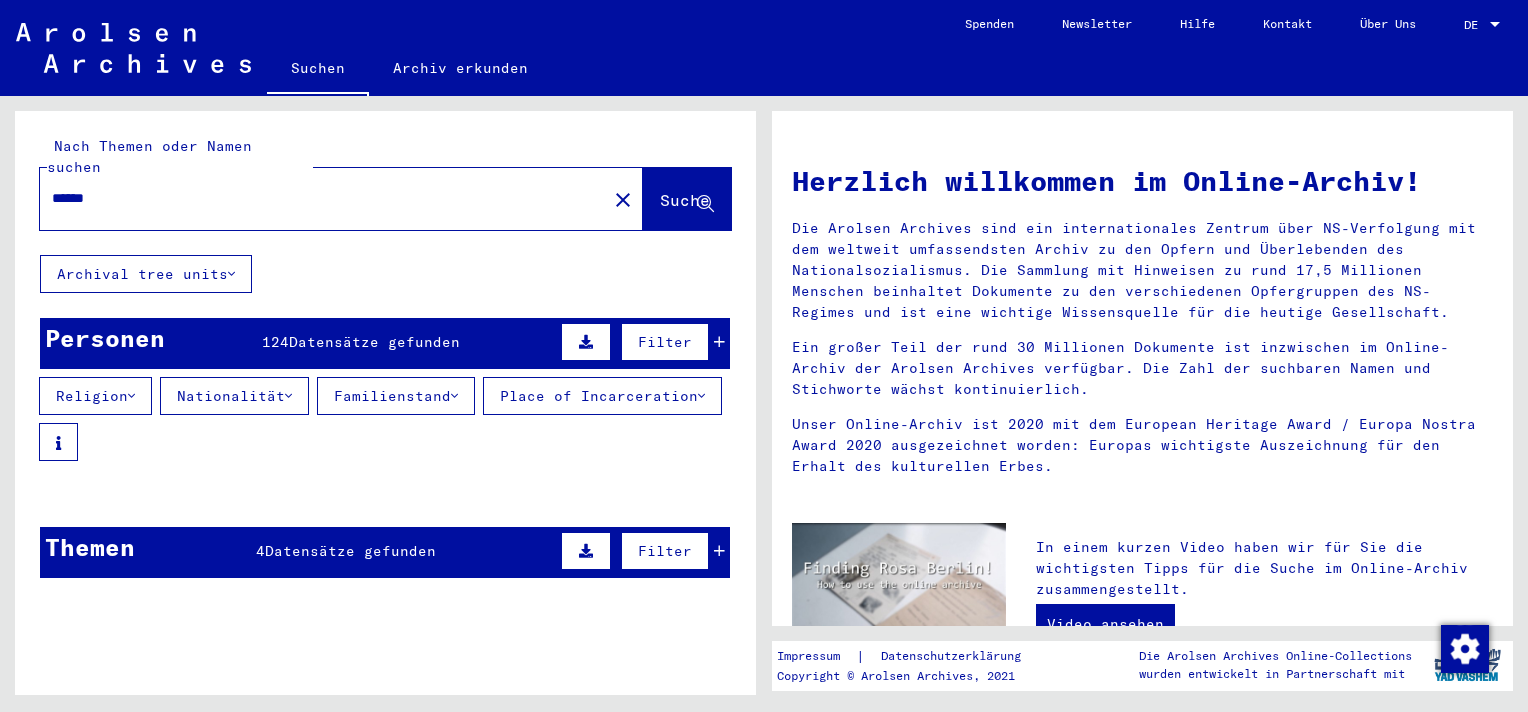type on "******" 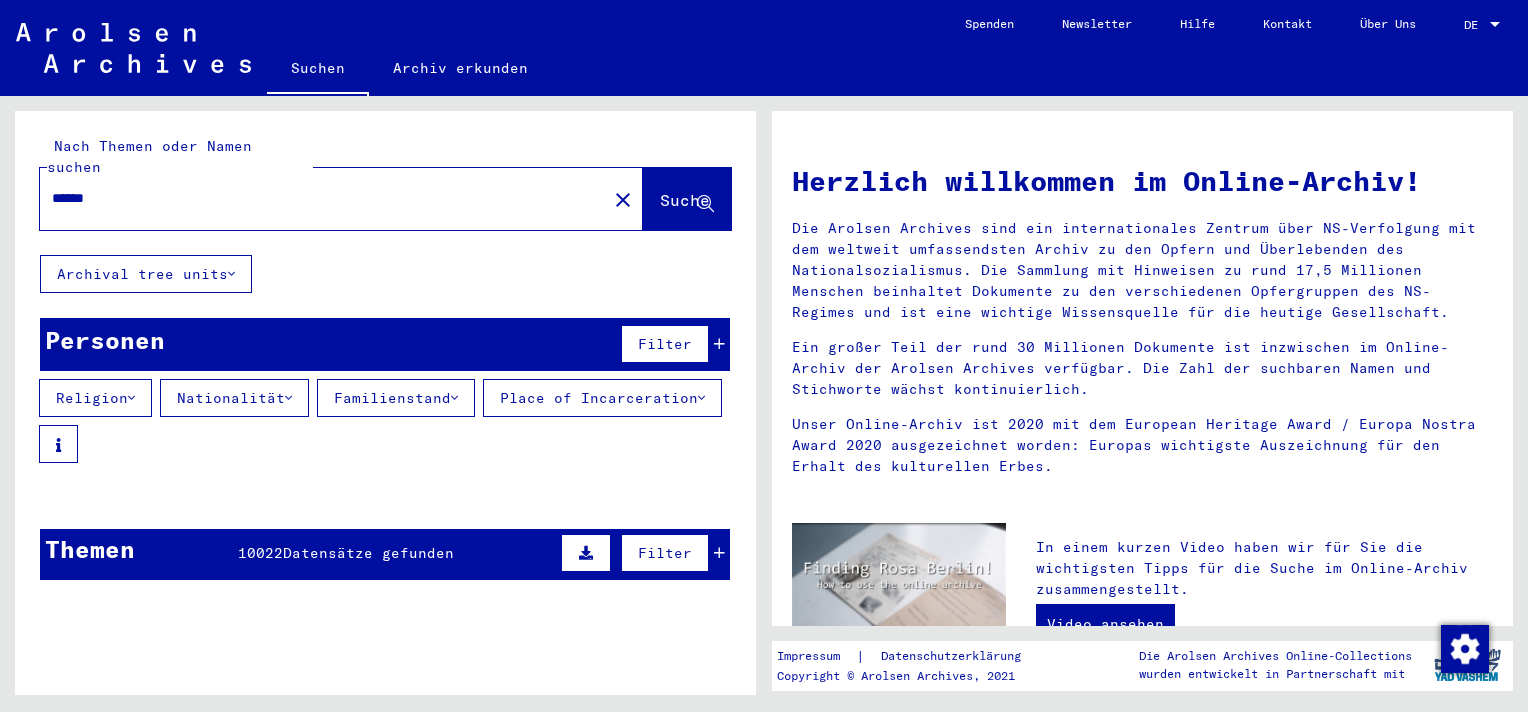 click on "Suche" 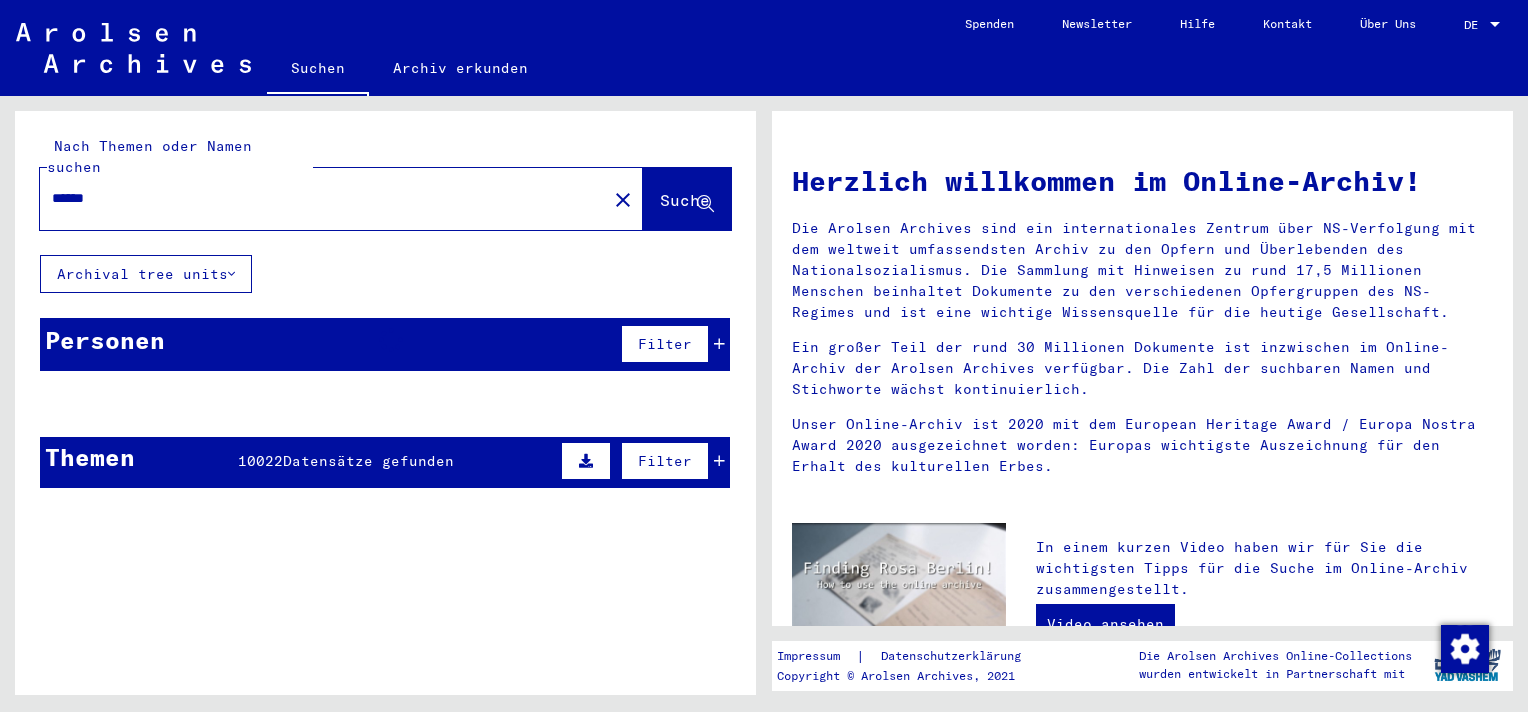 click on "Filter" at bounding box center (665, 344) 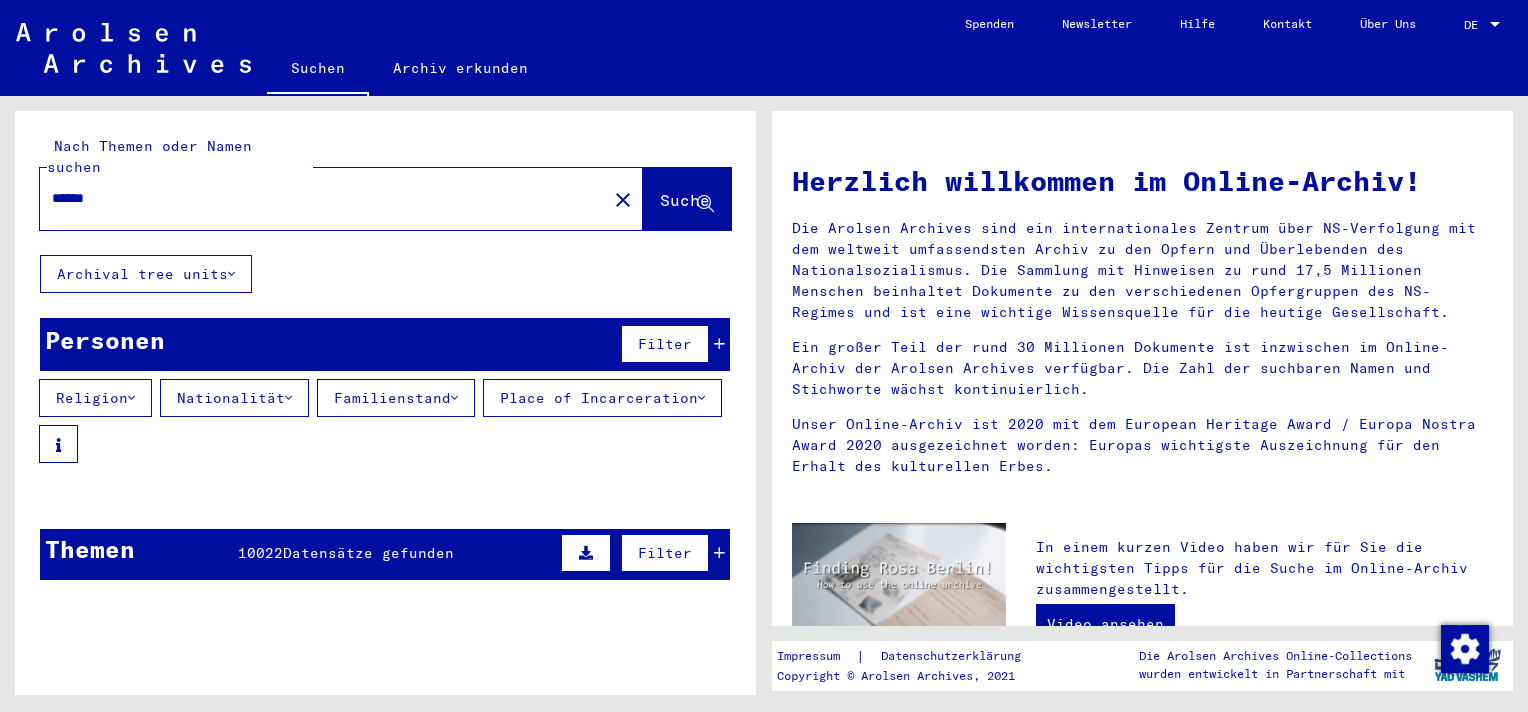 click on "Filter" at bounding box center (665, 344) 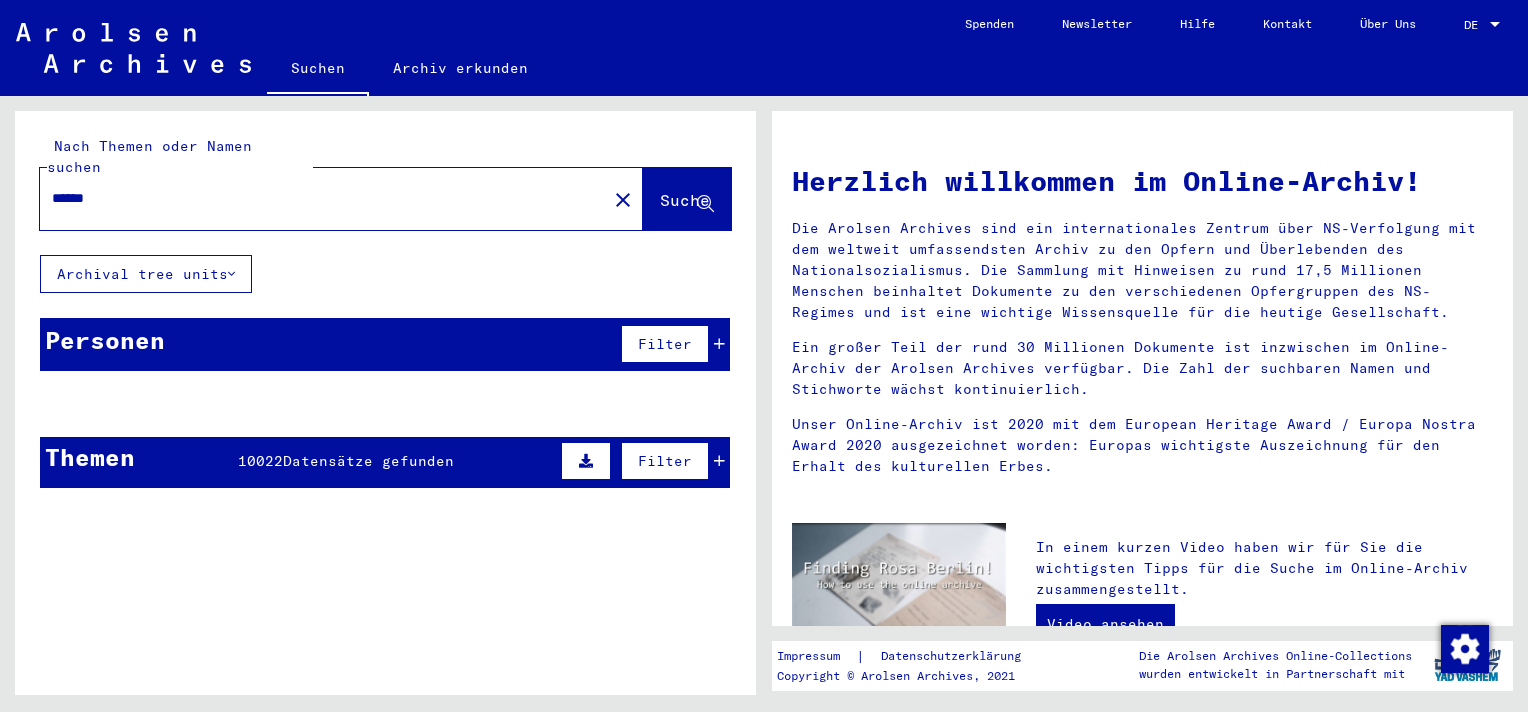 click on "******" at bounding box center (317, 198) 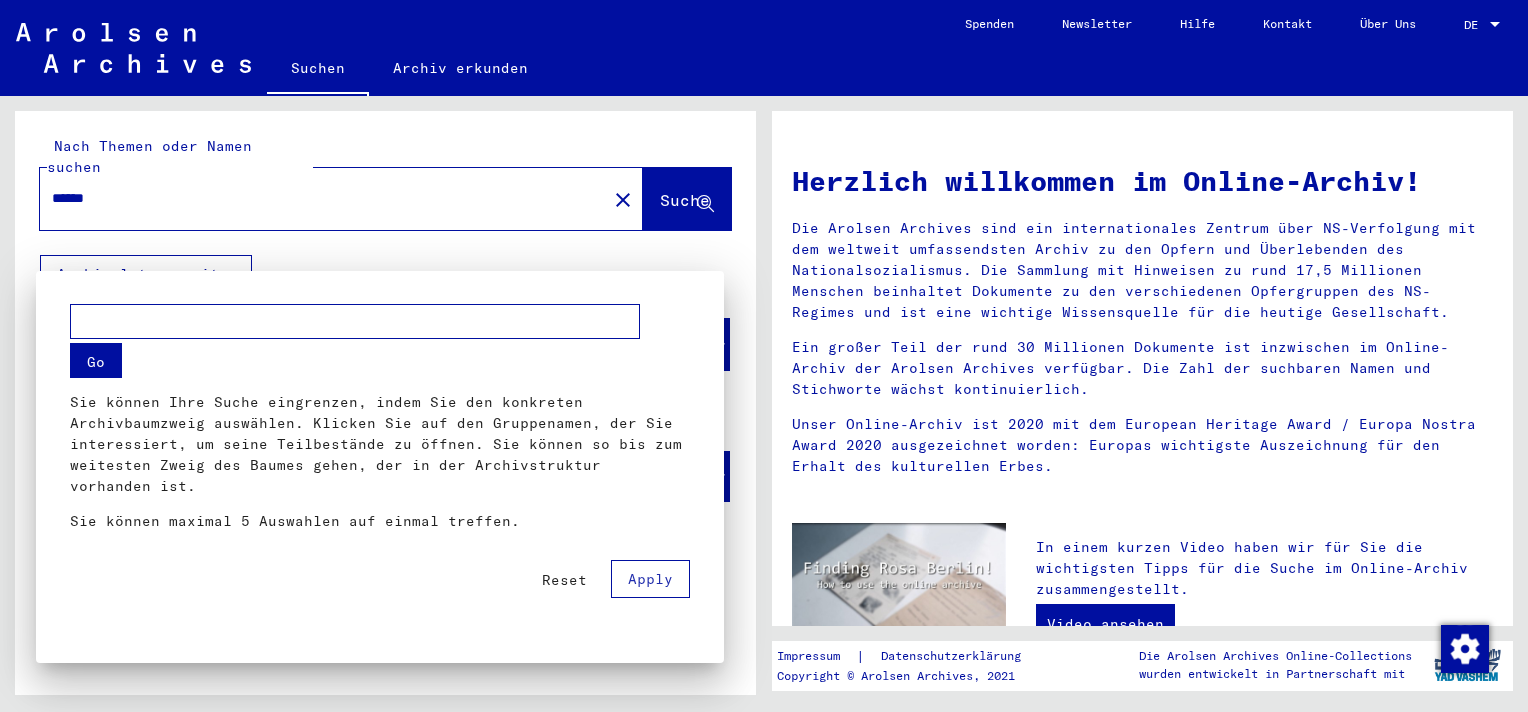 click on "Go" at bounding box center (96, 360) 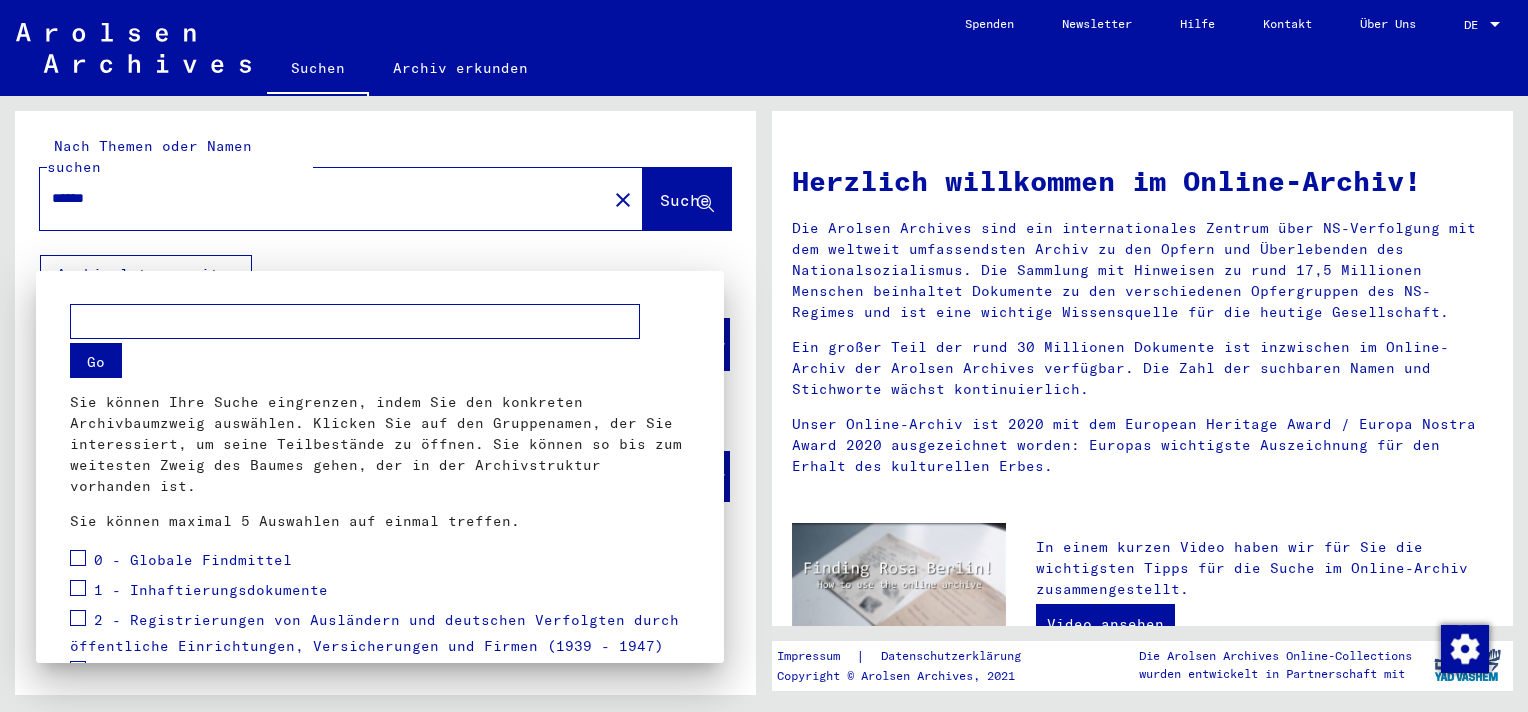 click at bounding box center [764, 356] 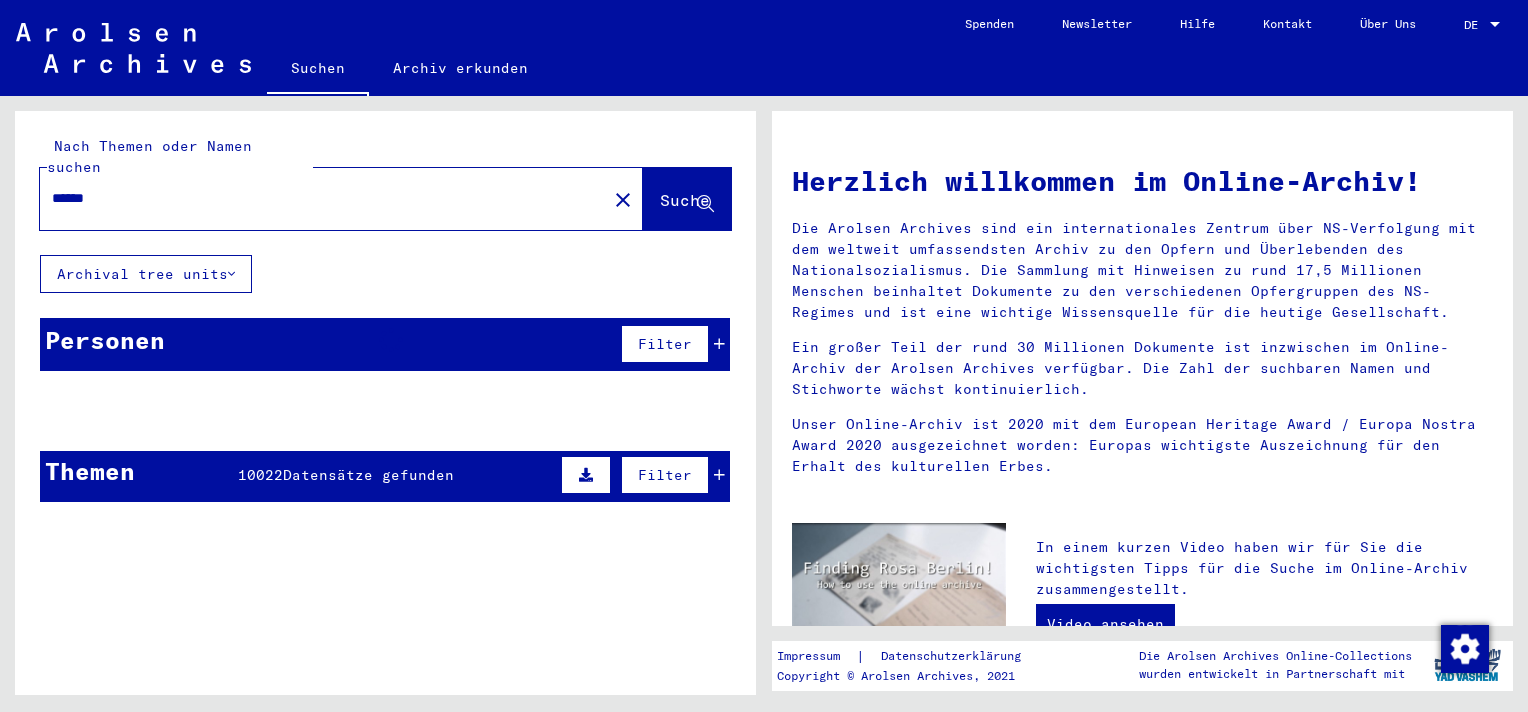 click on "Suche" 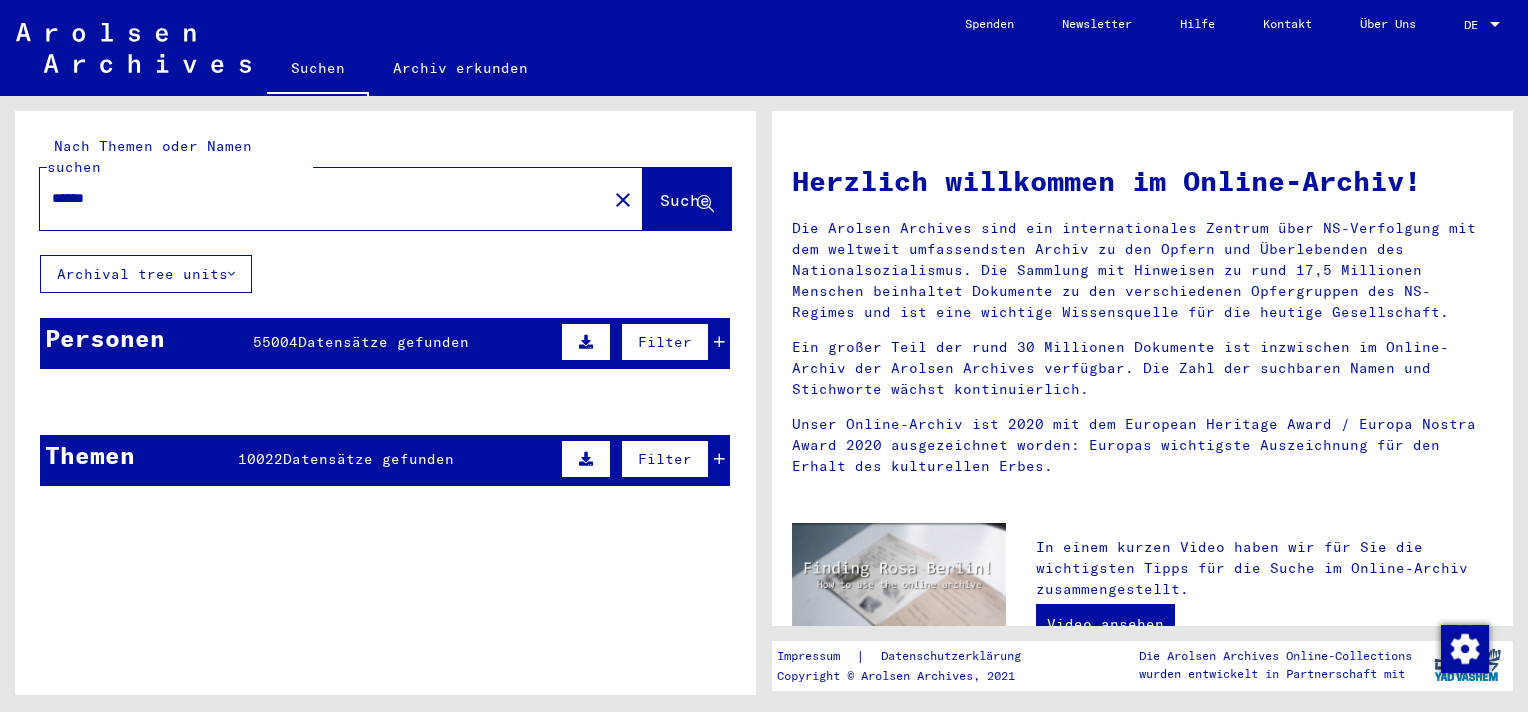 click on "Suche" 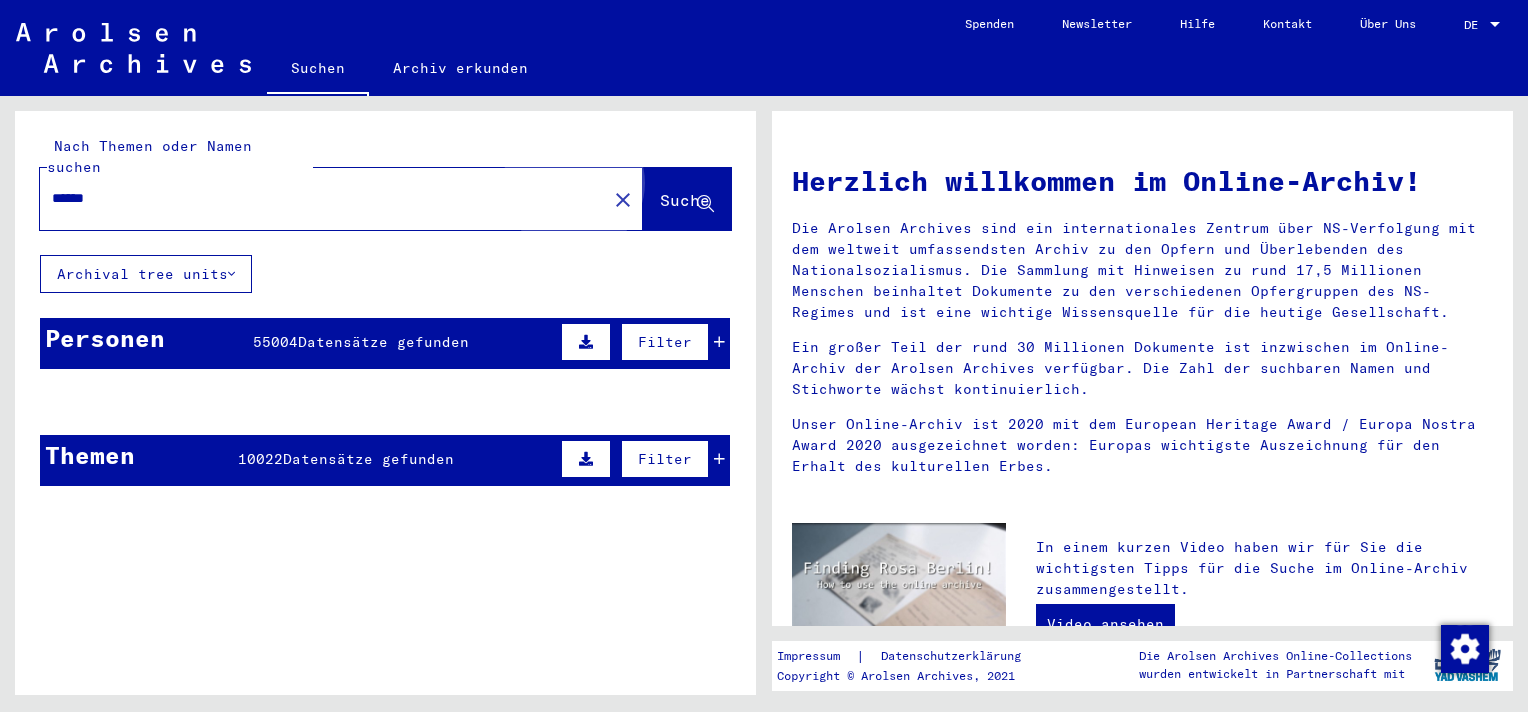 click on "Suche" 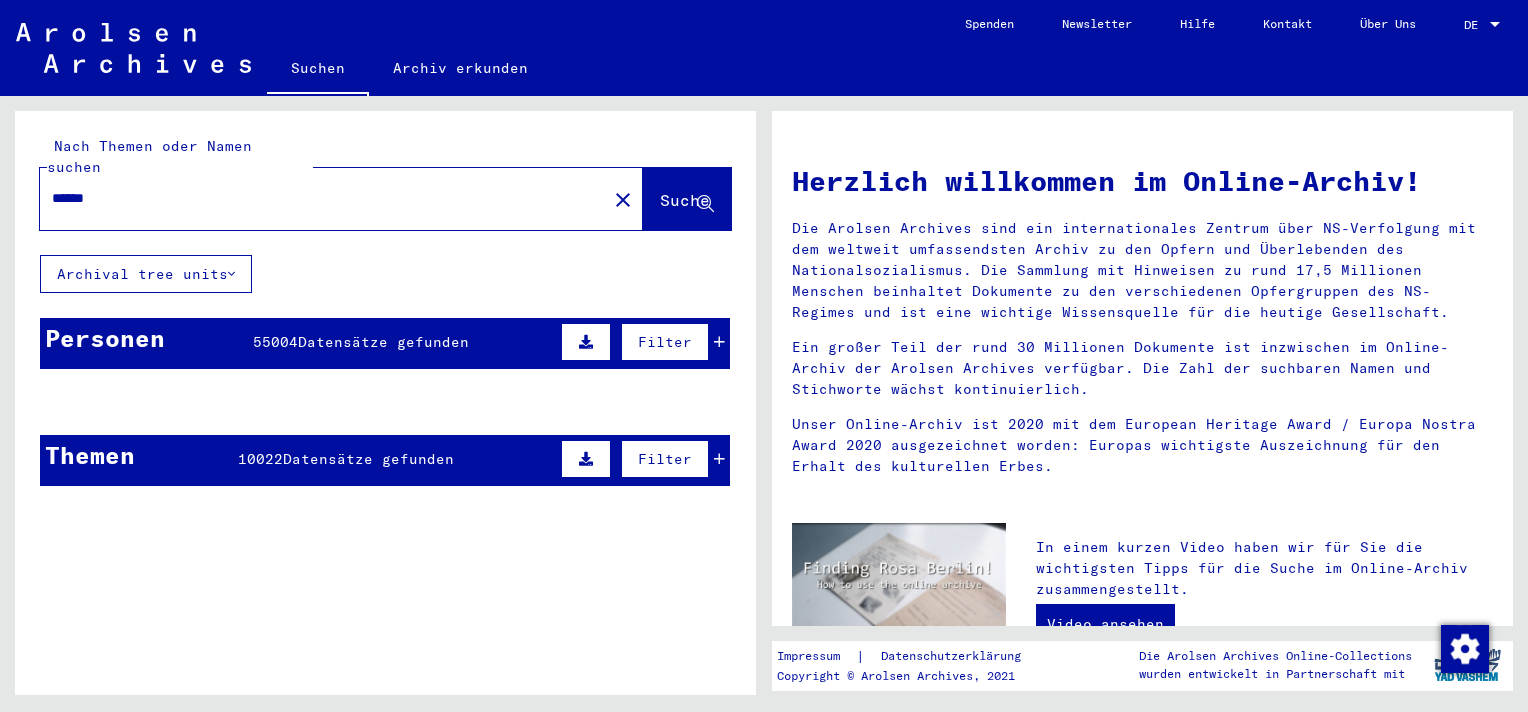 click 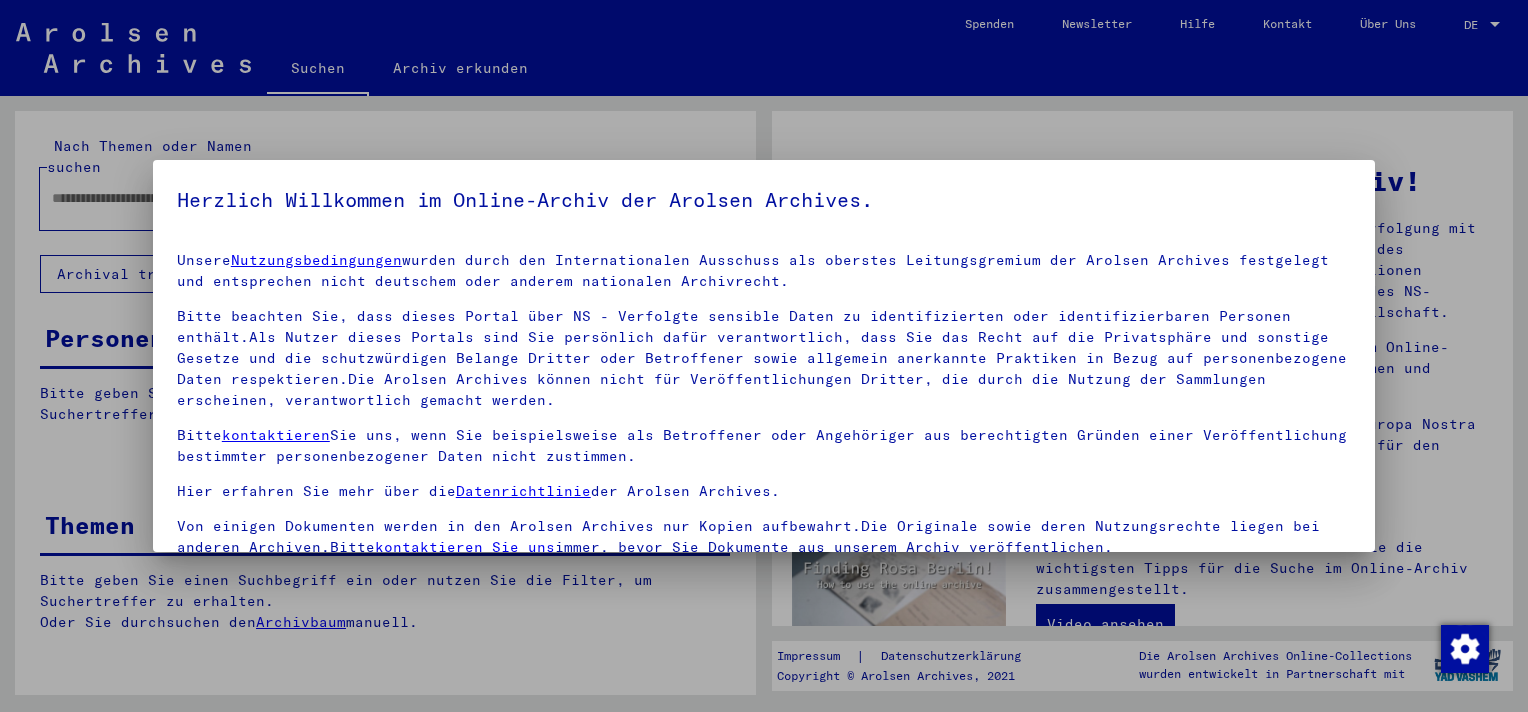 scroll, scrollTop: 0, scrollLeft: 0, axis: both 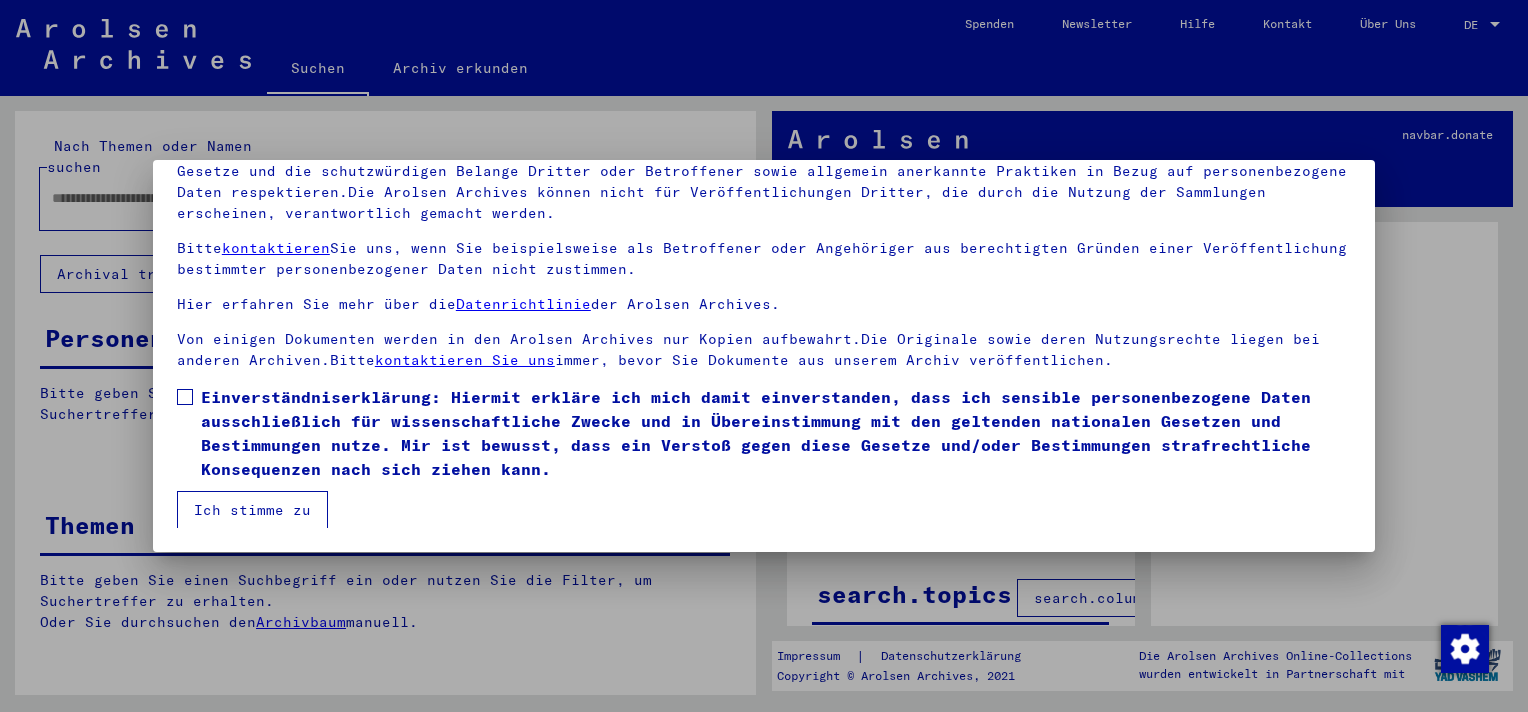 click at bounding box center (185, 397) 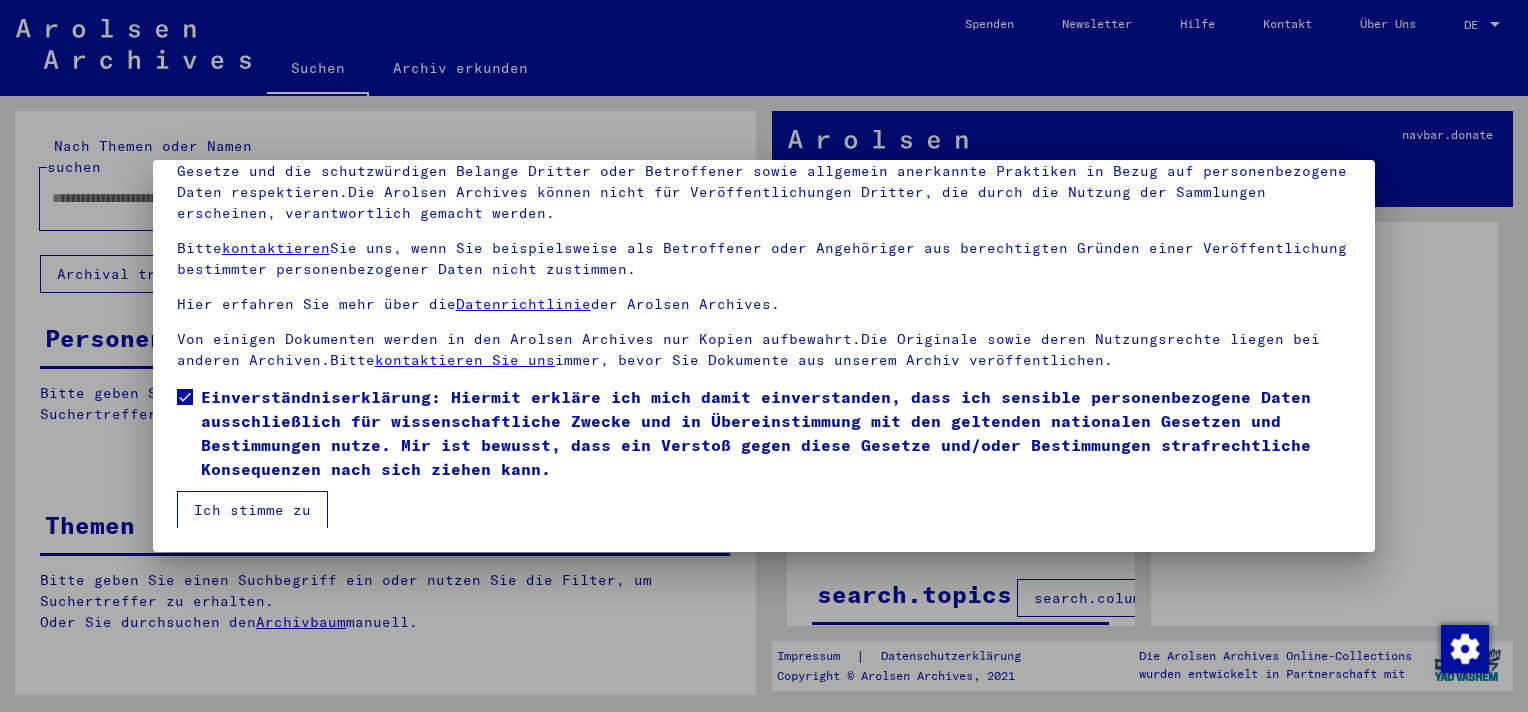 click on "Ich stimme zu" at bounding box center (252, 510) 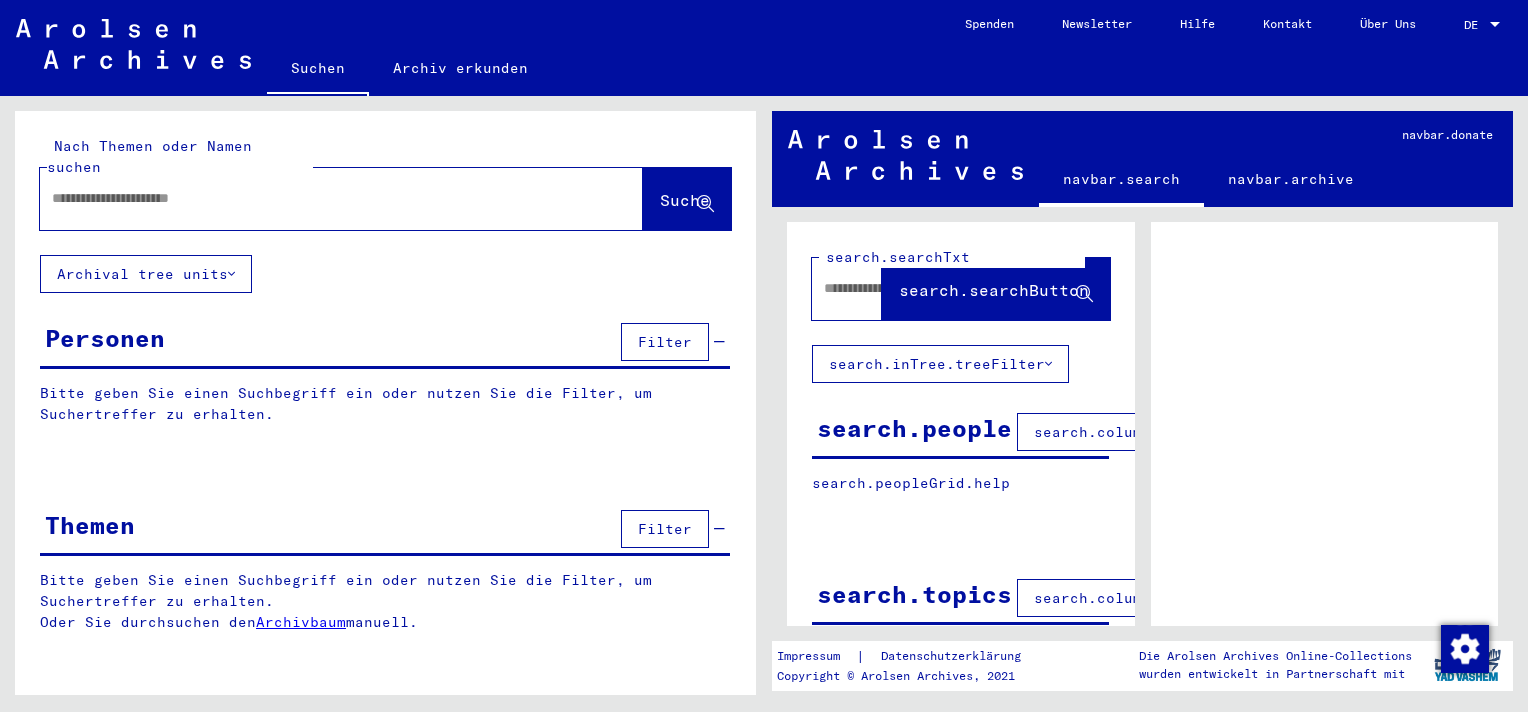 click at bounding box center [323, 198] 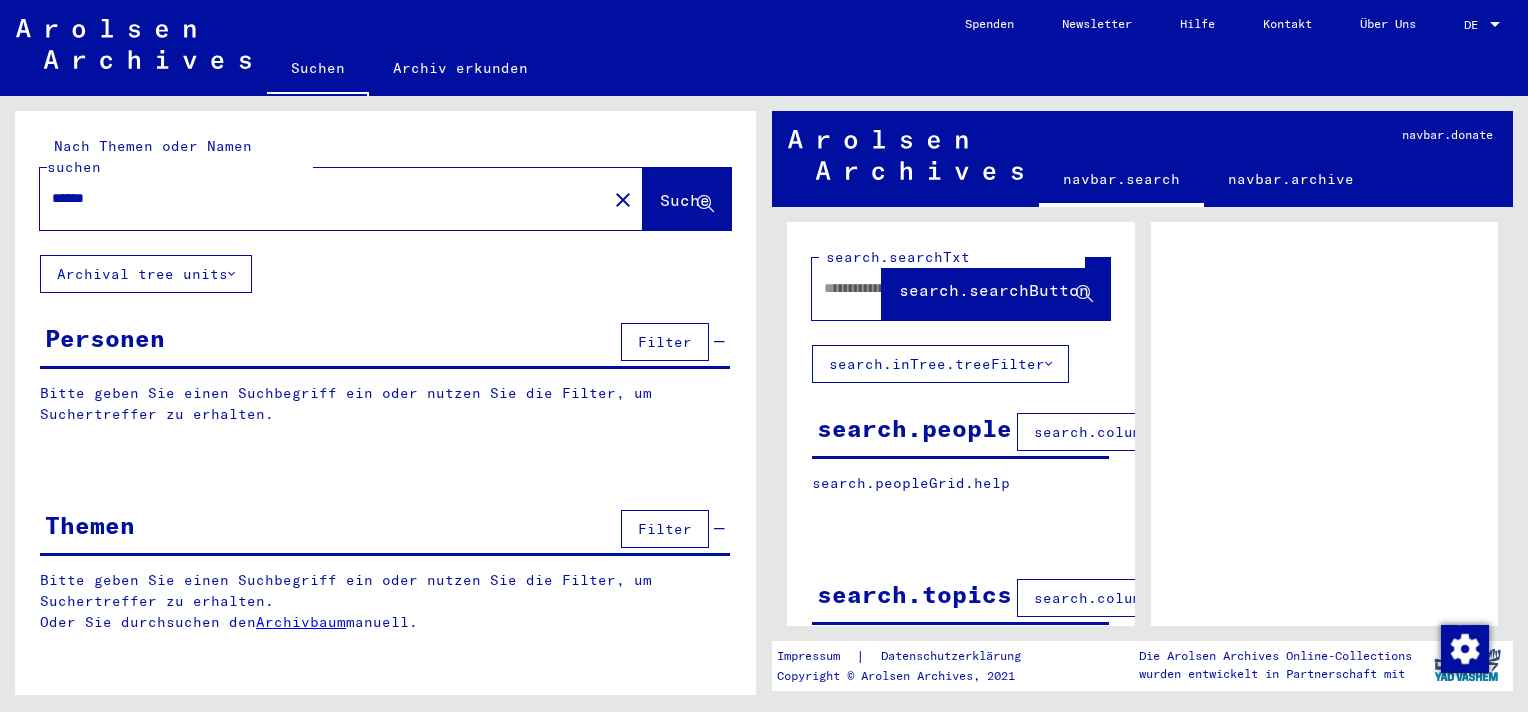 type on "******" 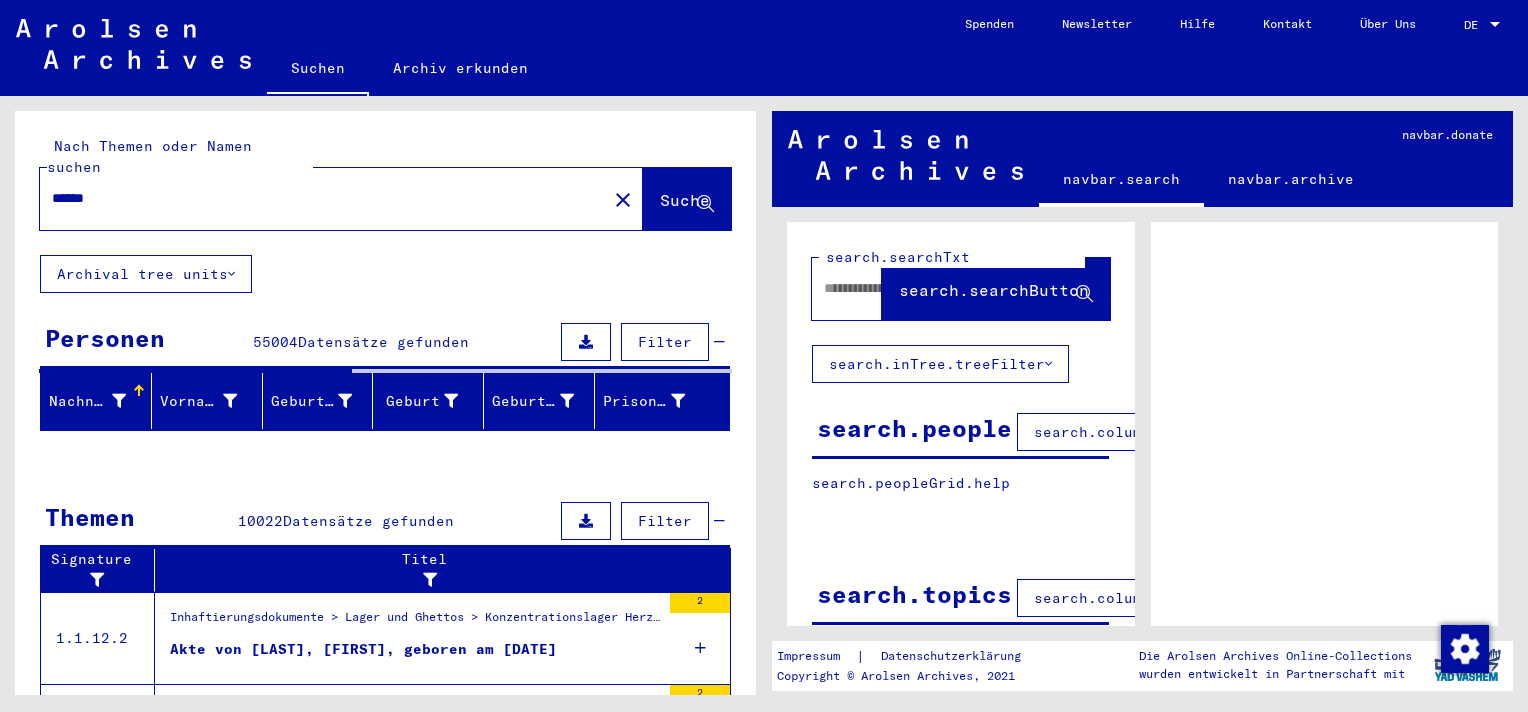 click on "Filter" at bounding box center [665, 342] 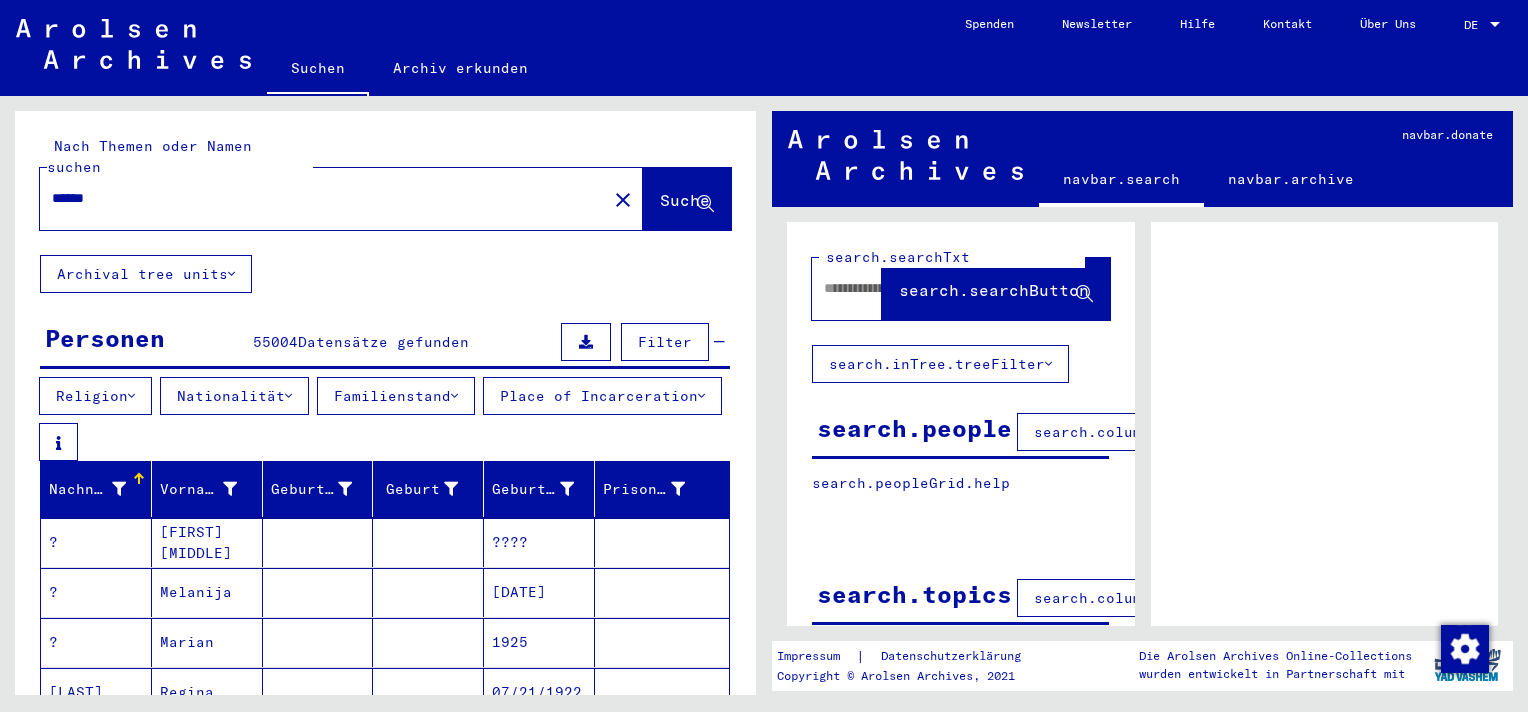 scroll, scrollTop: 100, scrollLeft: 0, axis: vertical 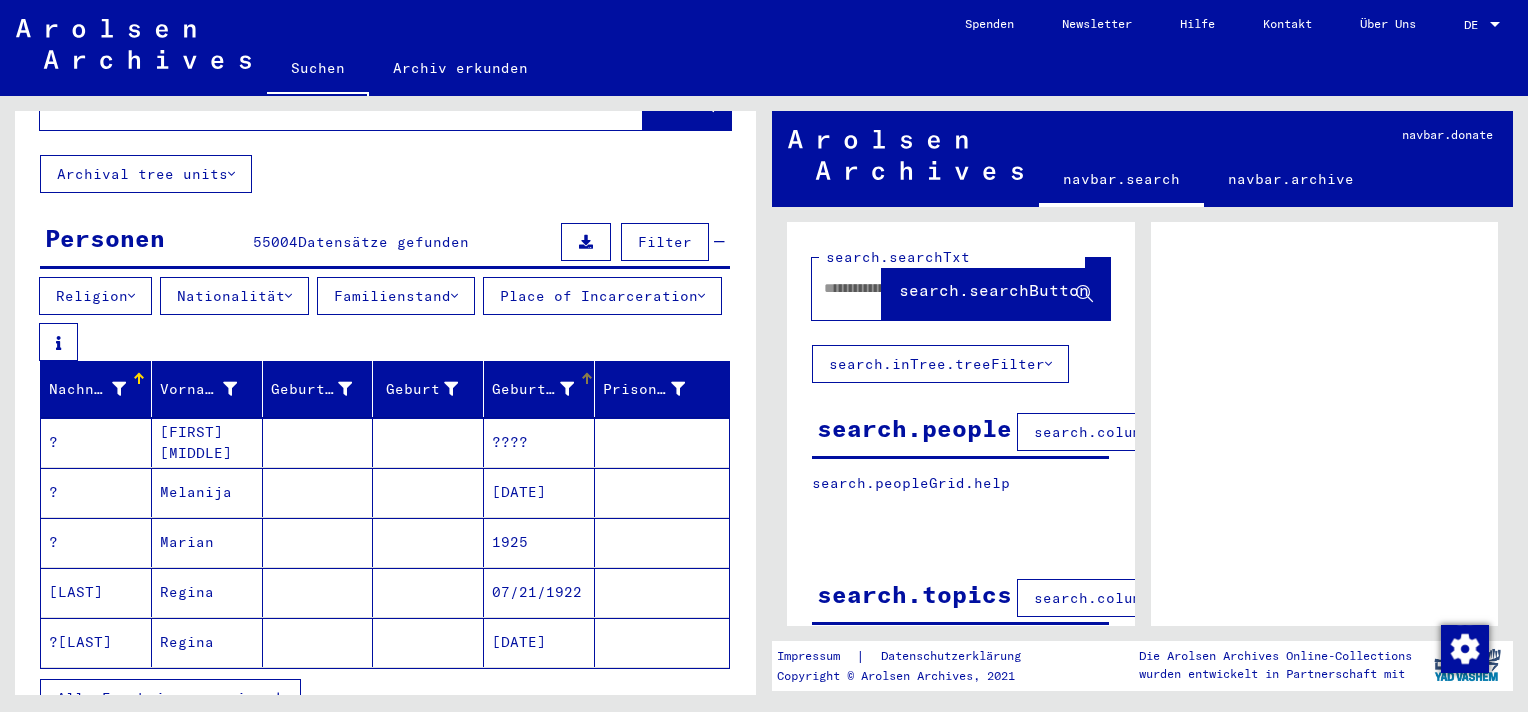 click at bounding box center (567, 389) 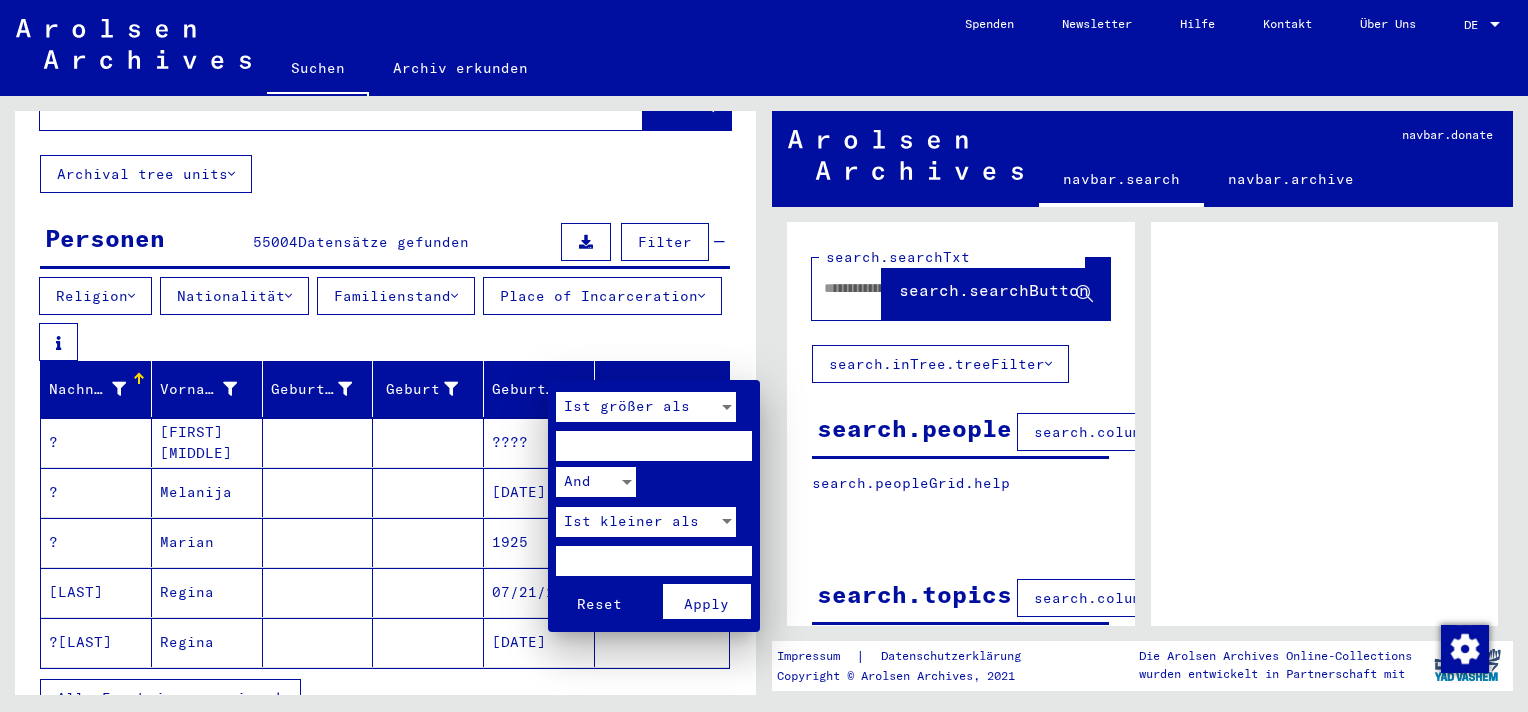 click at bounding box center [654, 446] 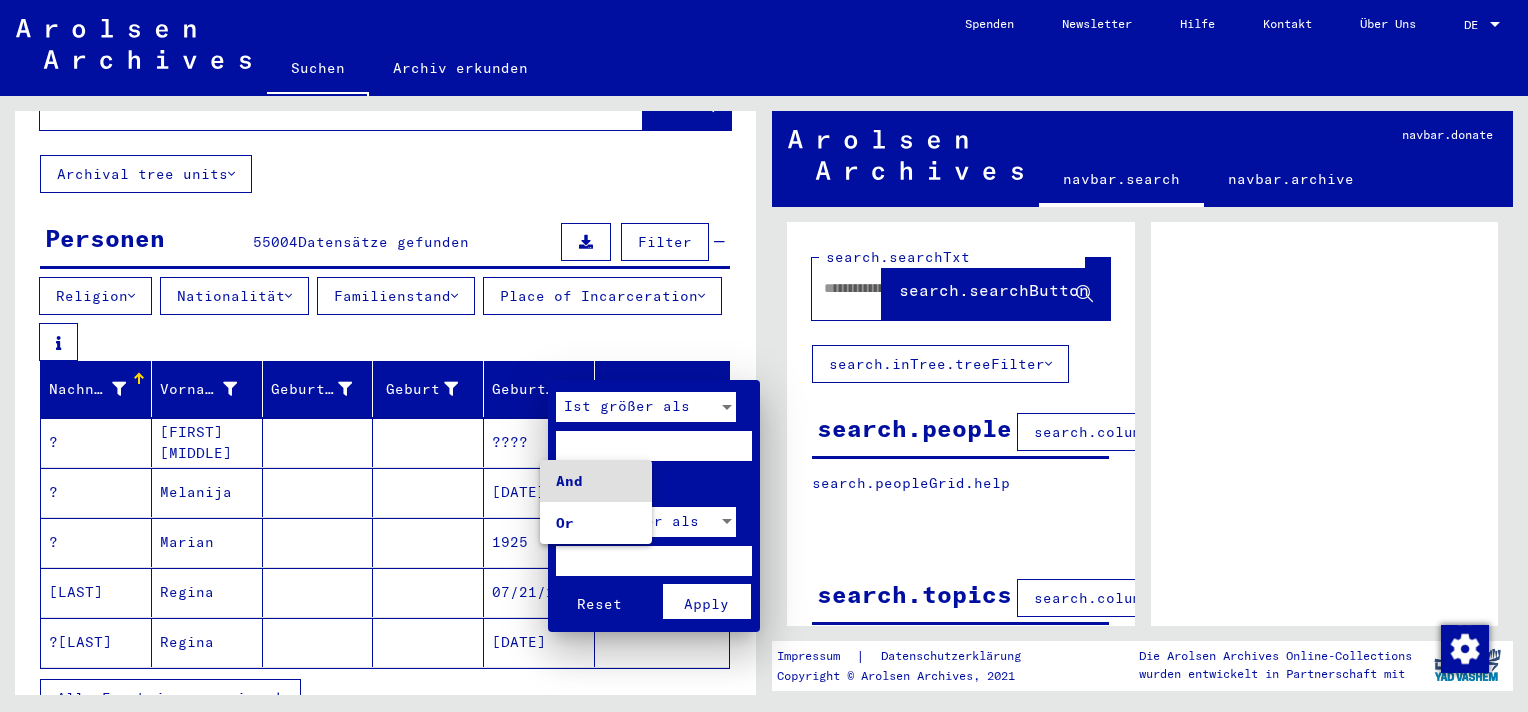 click at bounding box center [764, 356] 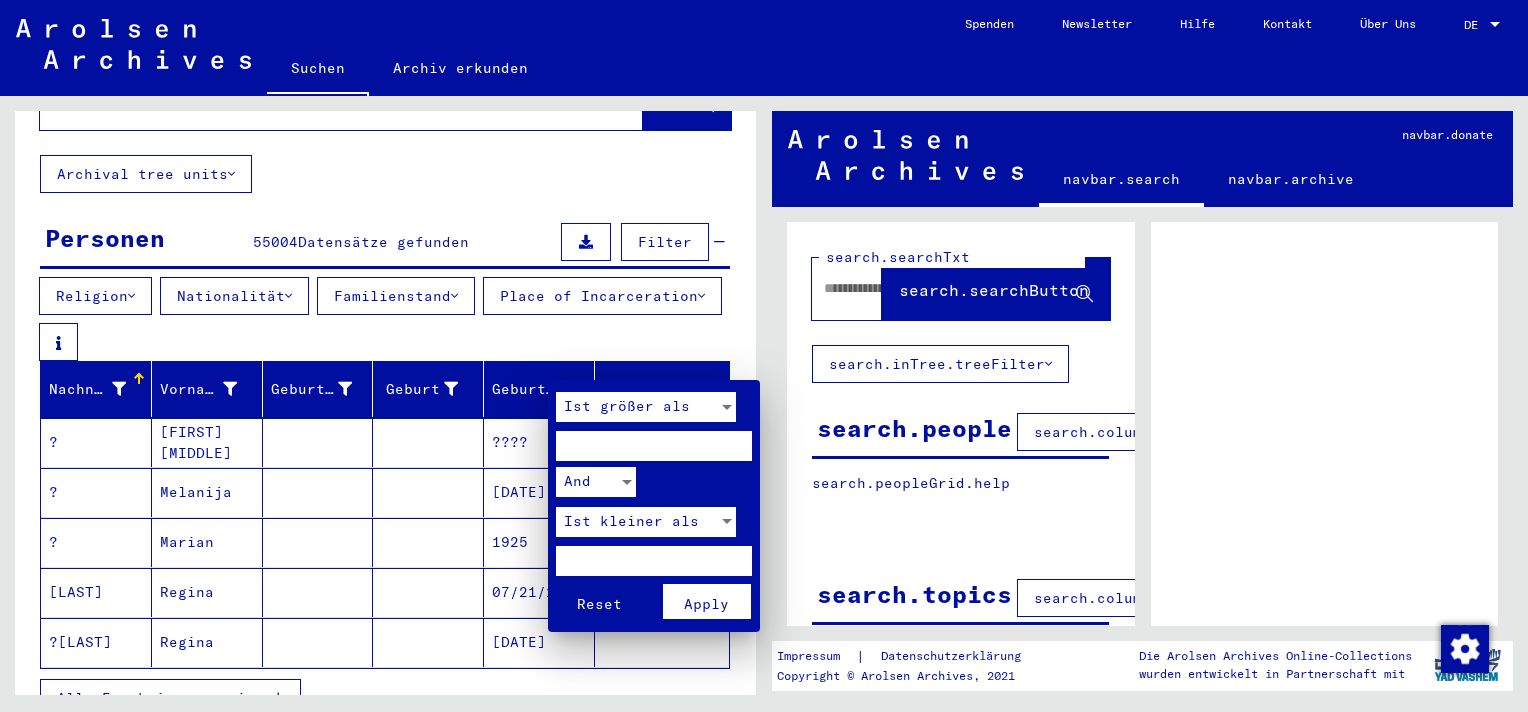 click at bounding box center [654, 446] 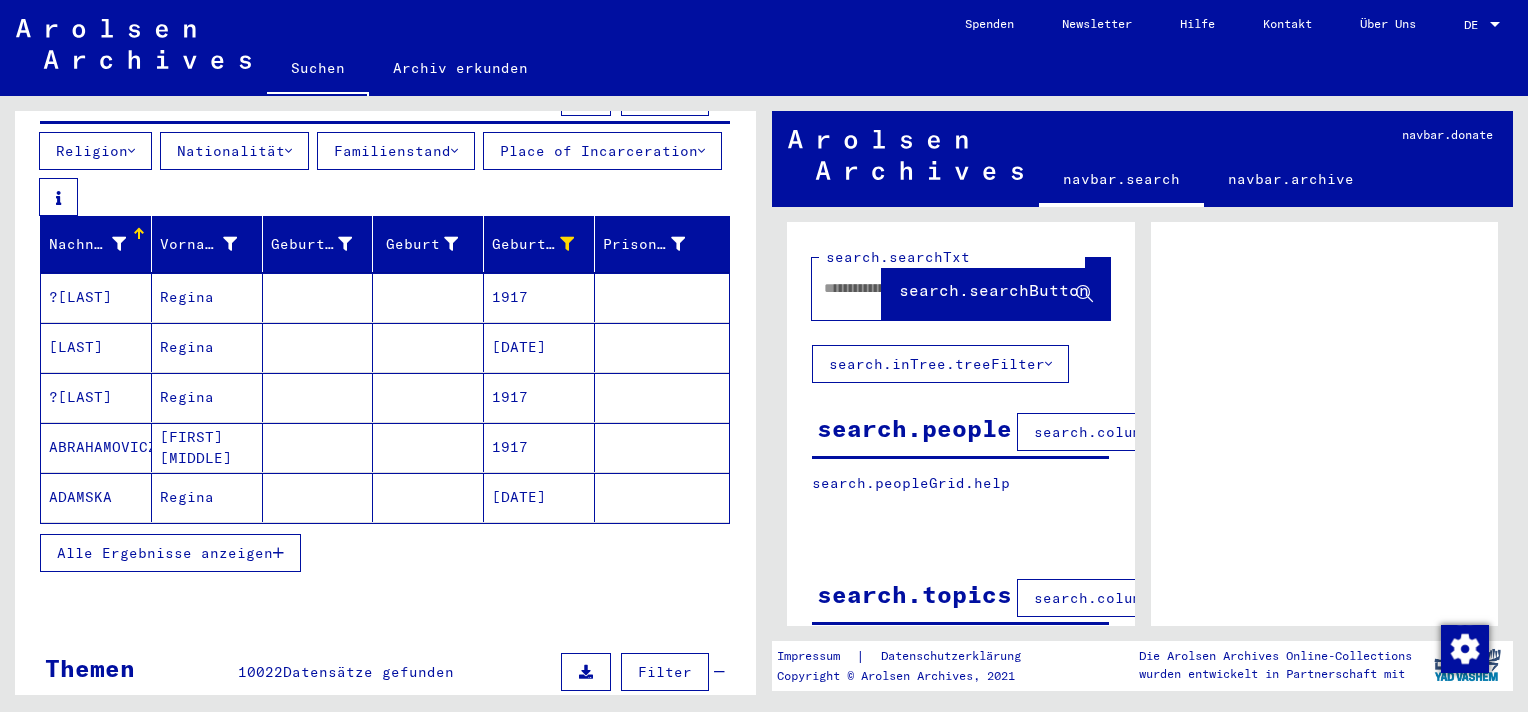 scroll, scrollTop: 200, scrollLeft: 0, axis: vertical 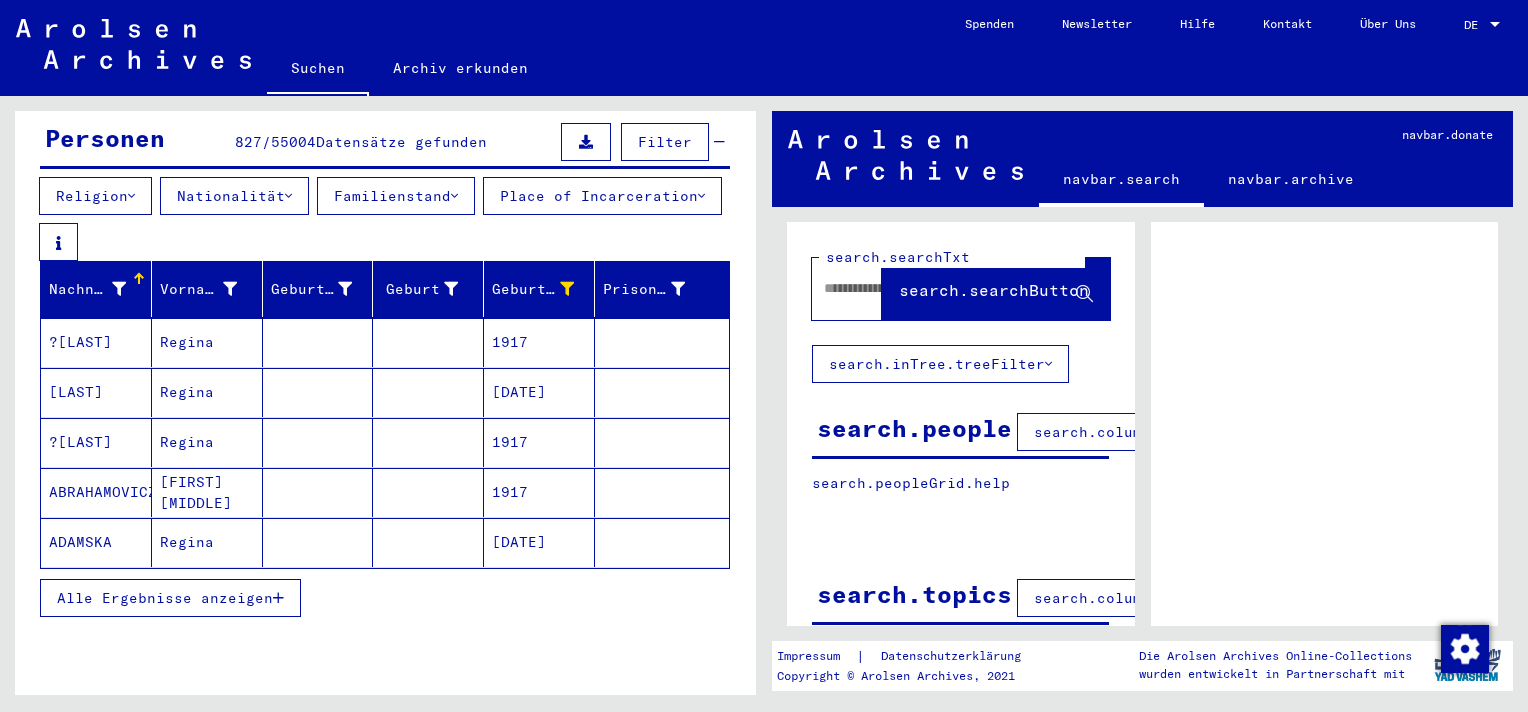 click on "Alle Ergebnisse anzeigen" at bounding box center (165, 598) 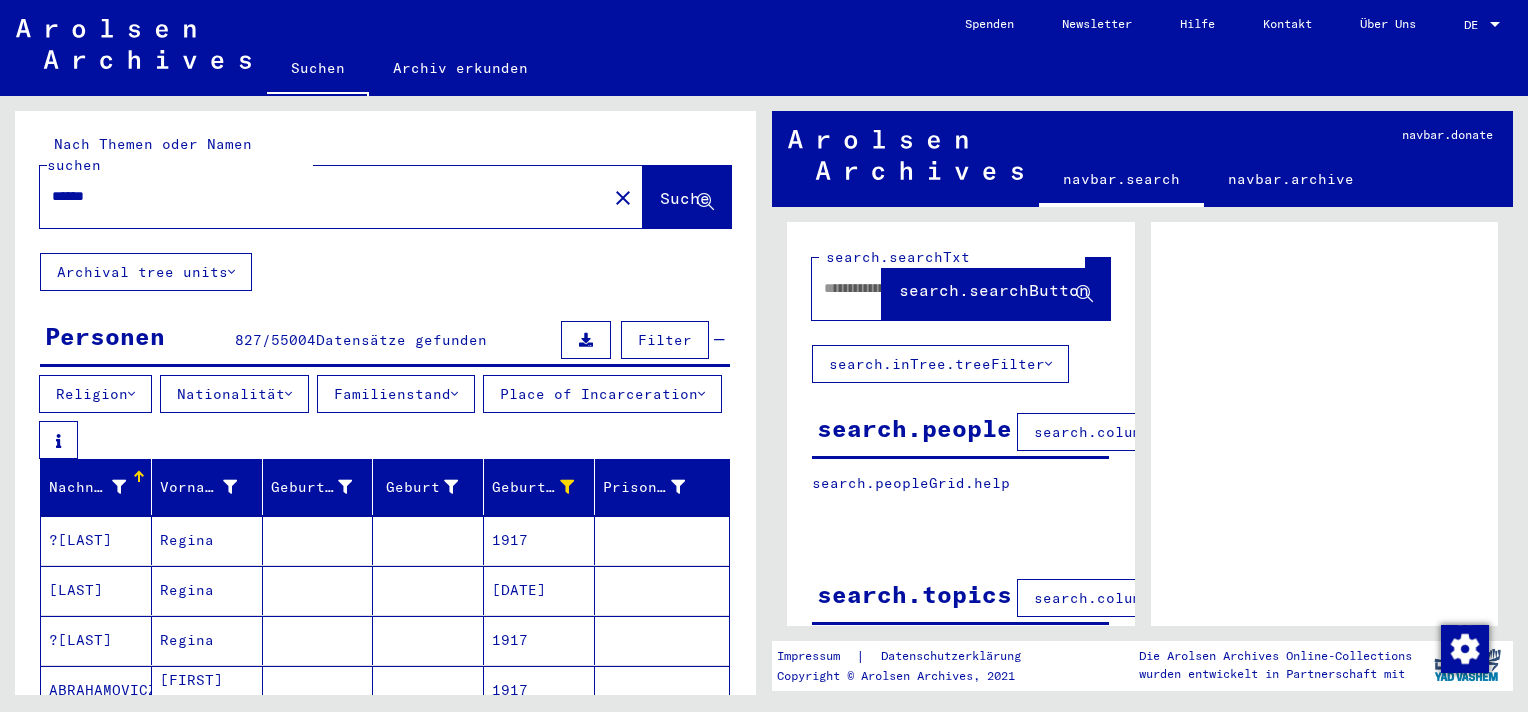 scroll, scrollTop: 0, scrollLeft: 0, axis: both 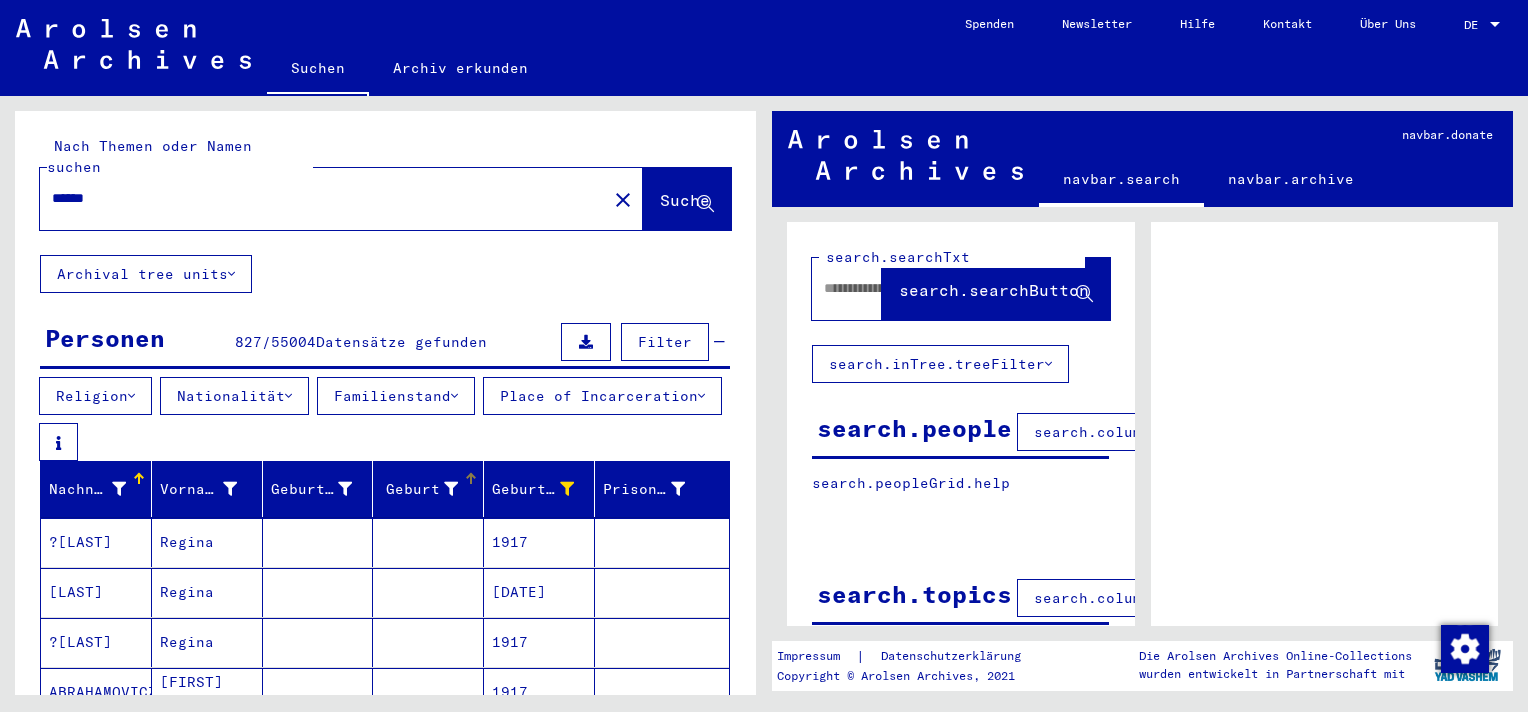 click on "Geburt‏" at bounding box center [419, 489] 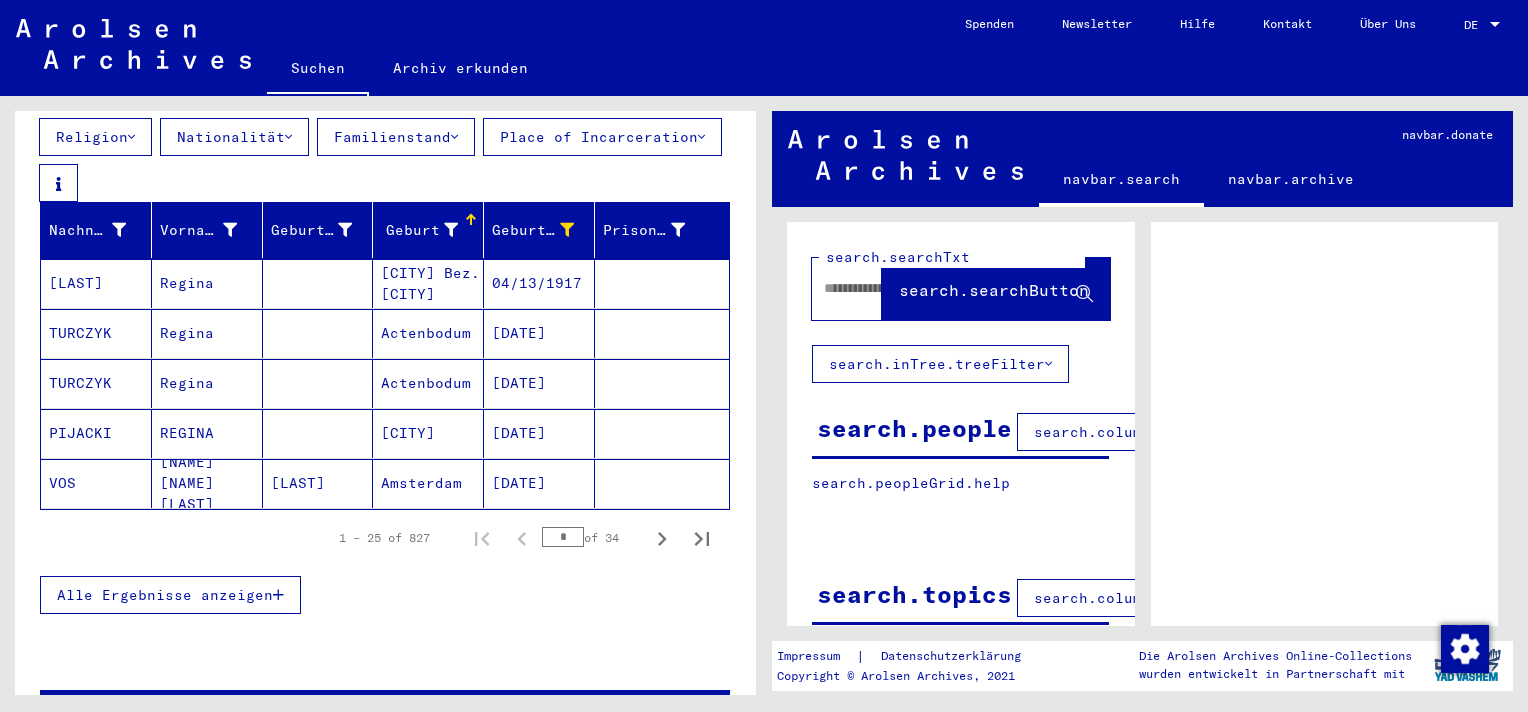 scroll, scrollTop: 300, scrollLeft: 0, axis: vertical 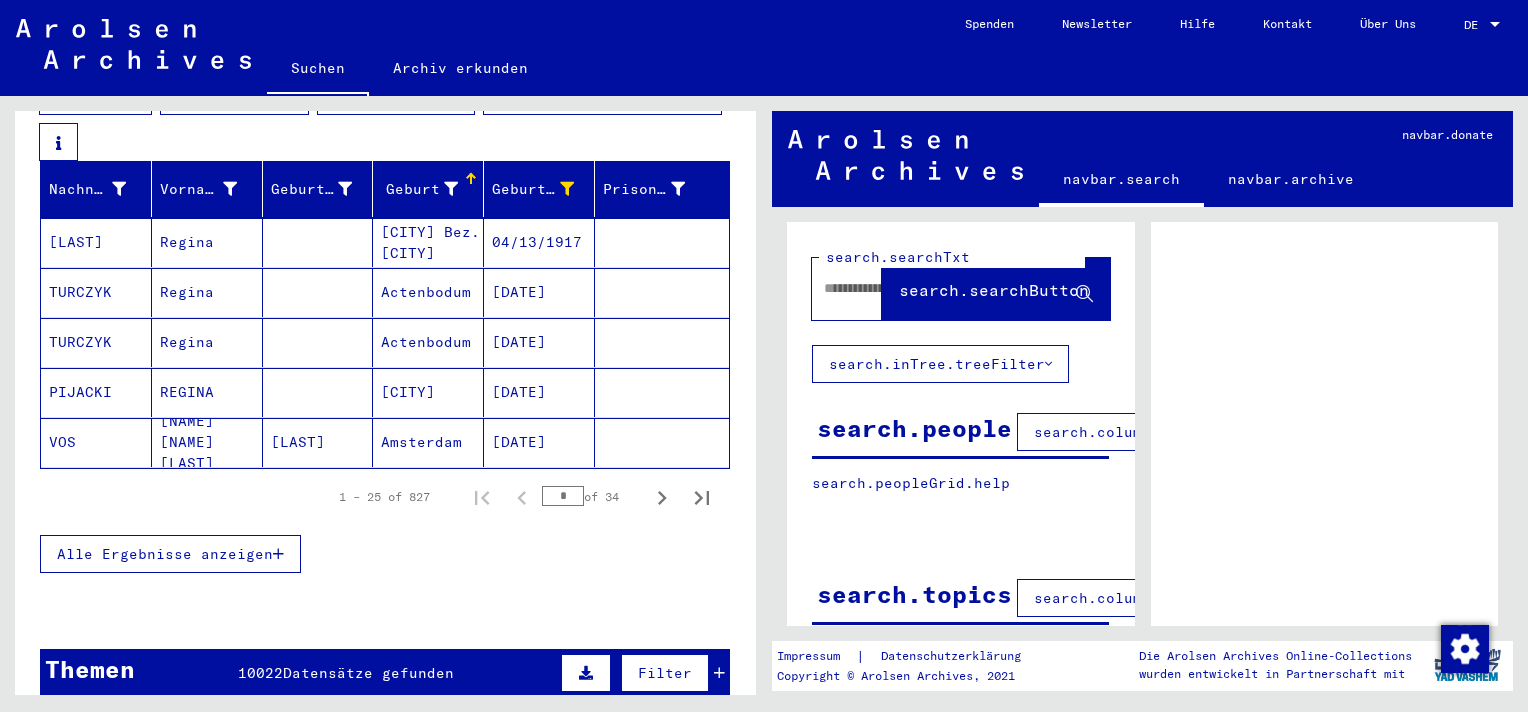click on "Alle Ergebnisse anzeigen" at bounding box center [165, 554] 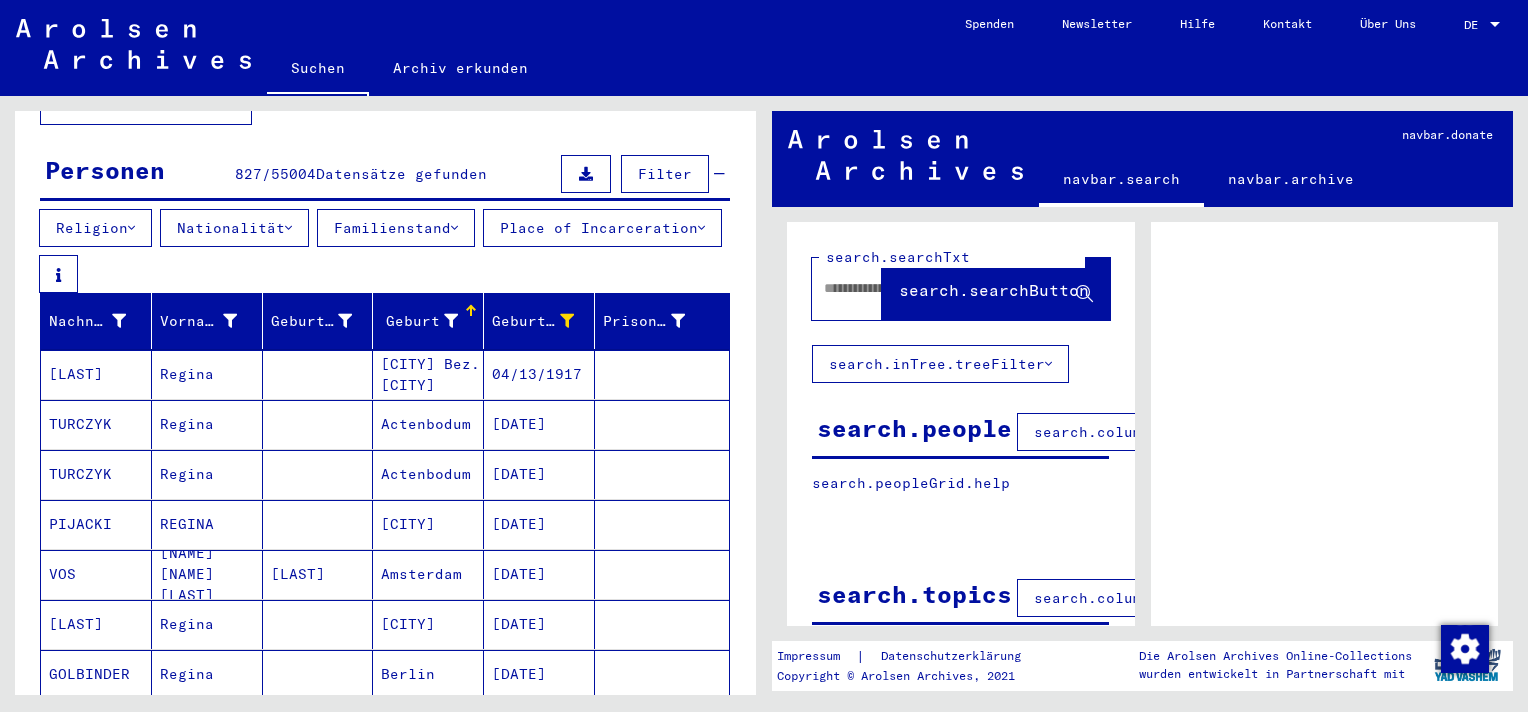scroll, scrollTop: 100, scrollLeft: 0, axis: vertical 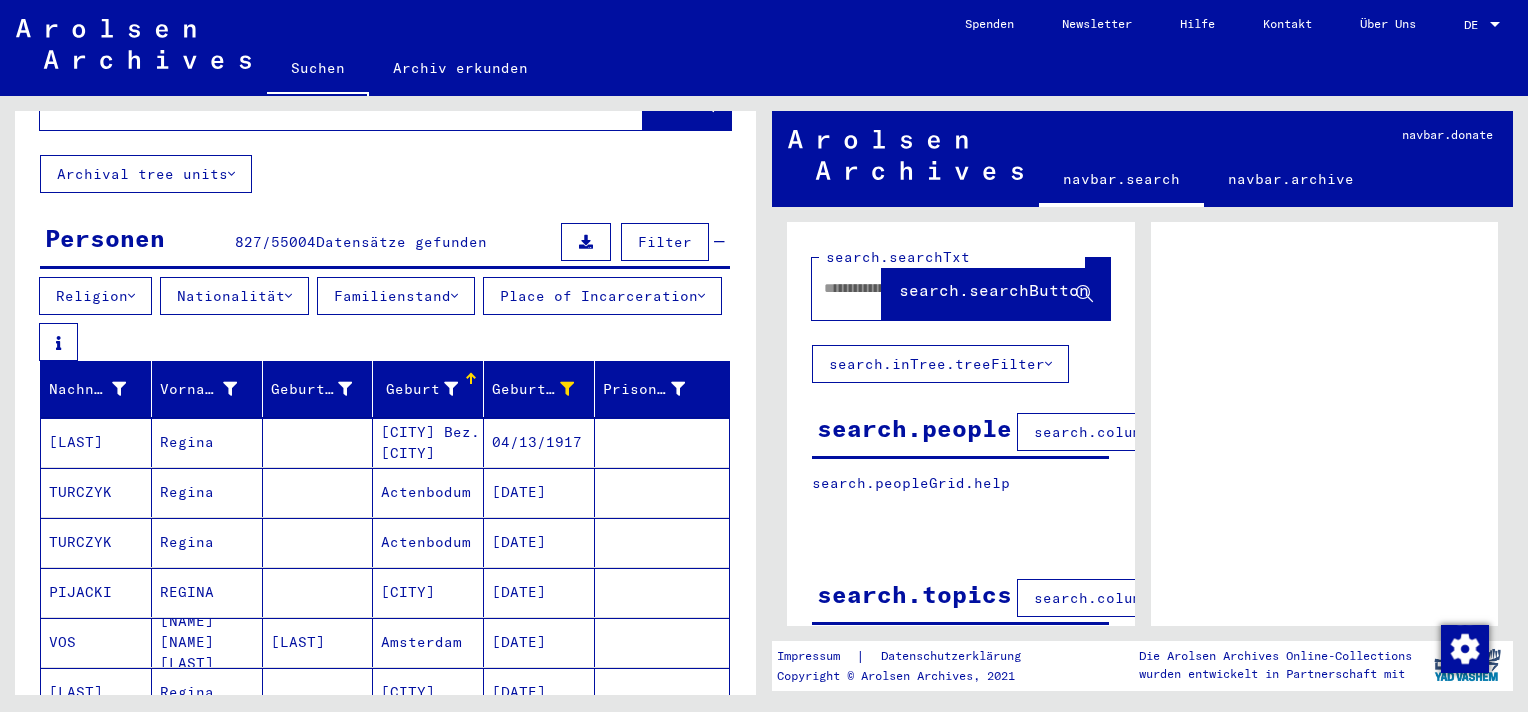 click at bounding box center (451, 389) 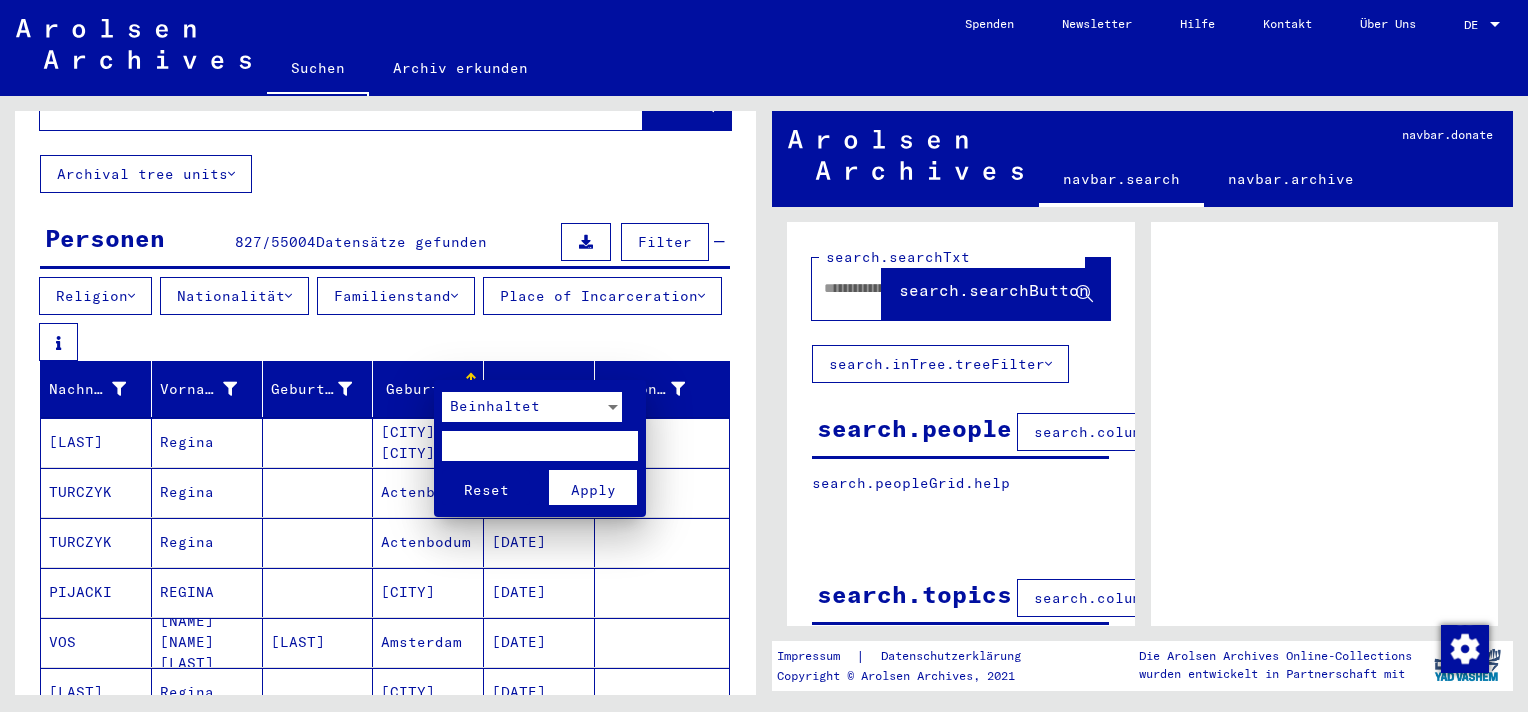 click at bounding box center (540, 446) 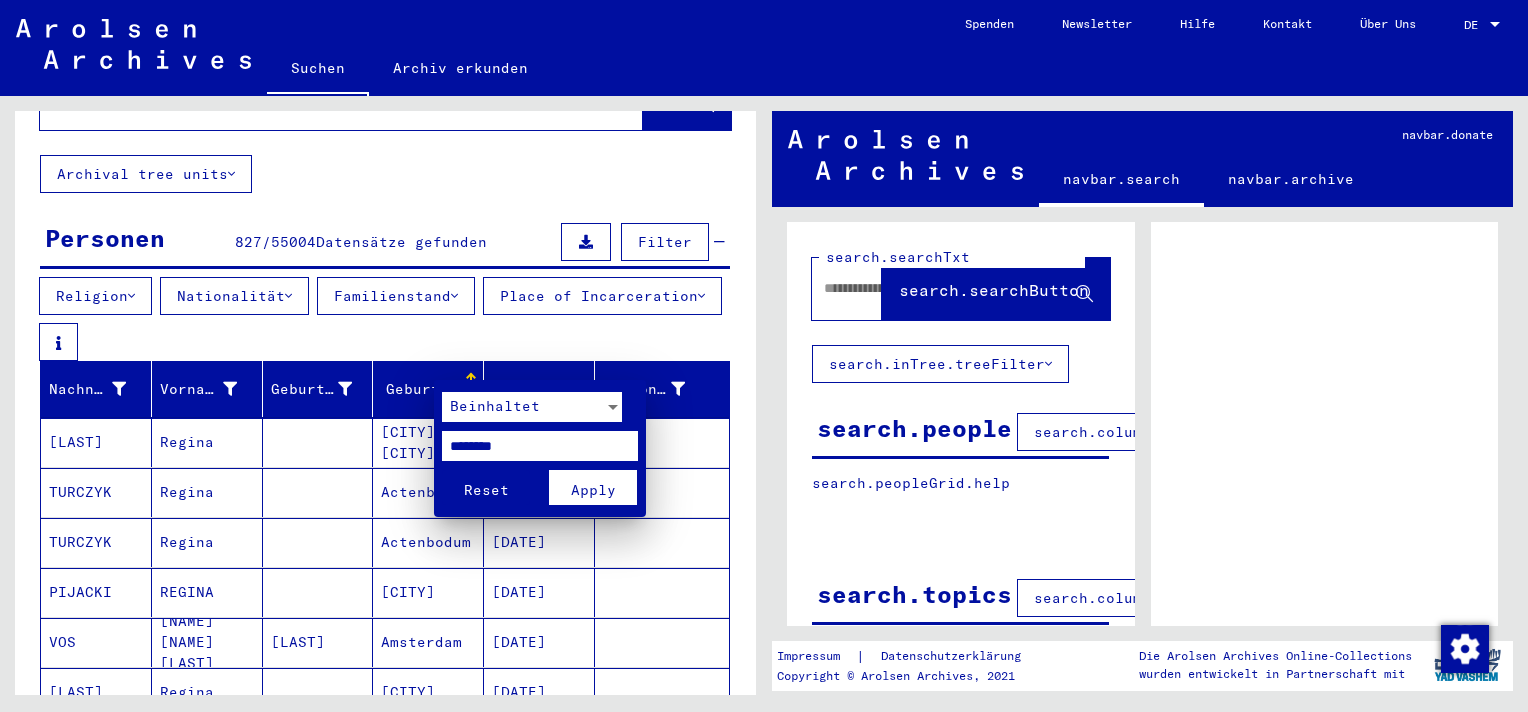type on "********" 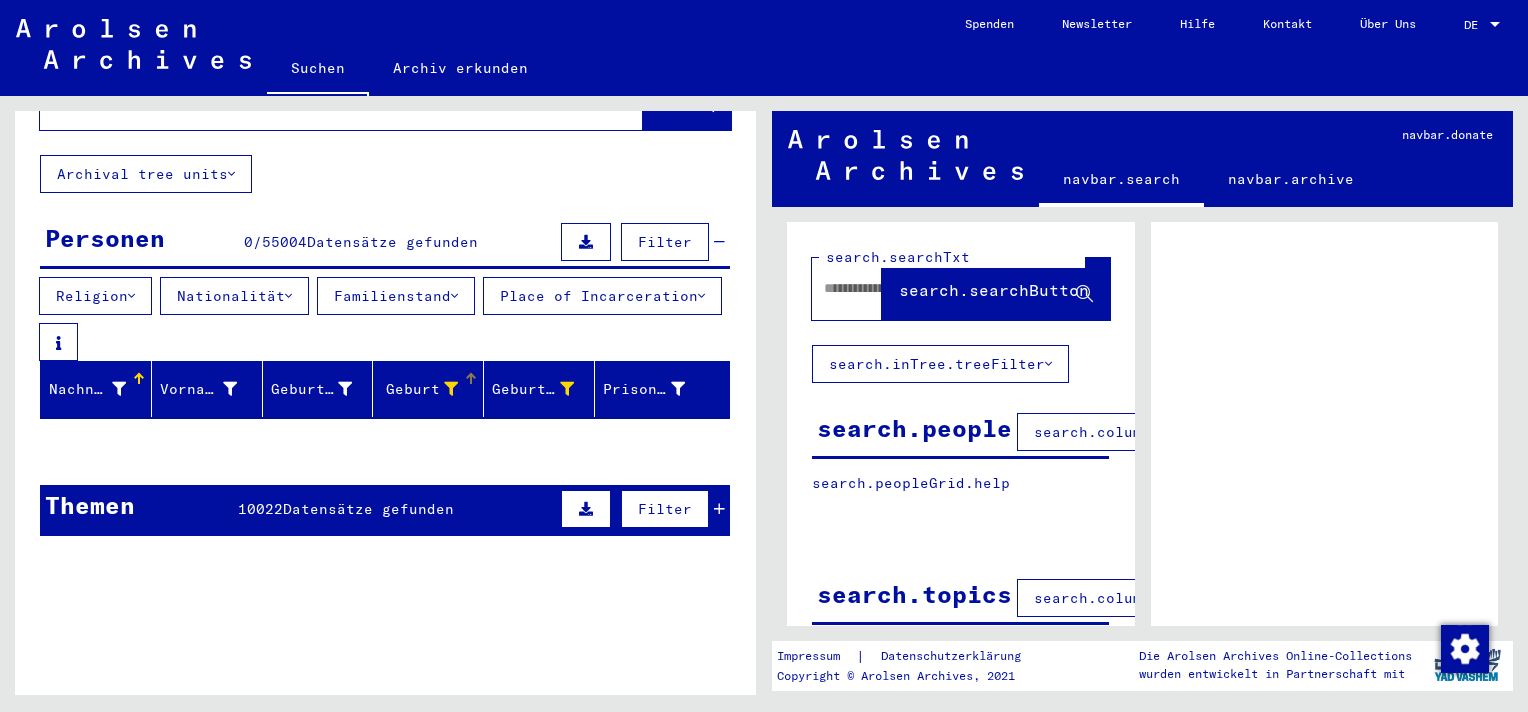 click at bounding box center [451, 389] 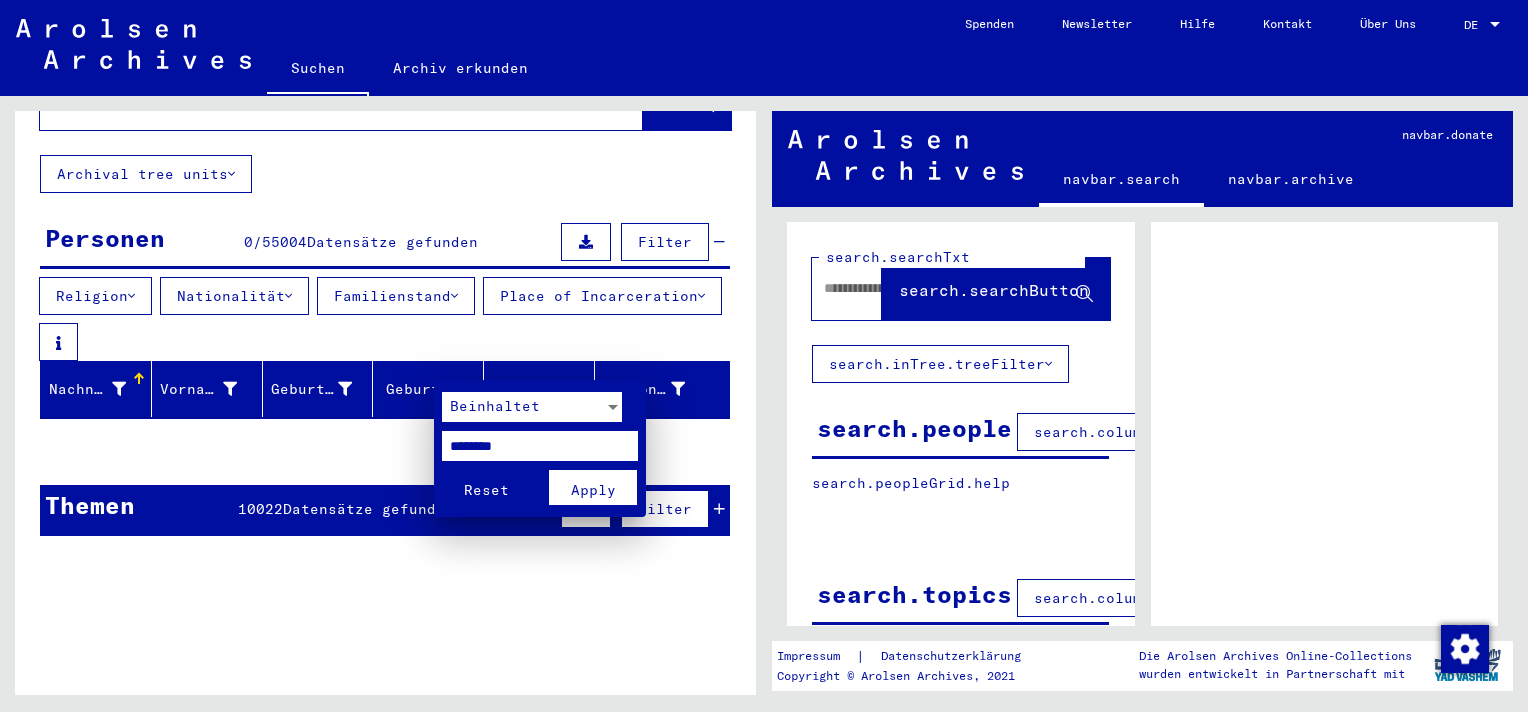 drag, startPoint x: 530, startPoint y: 451, endPoint x: 482, endPoint y: 451, distance: 48 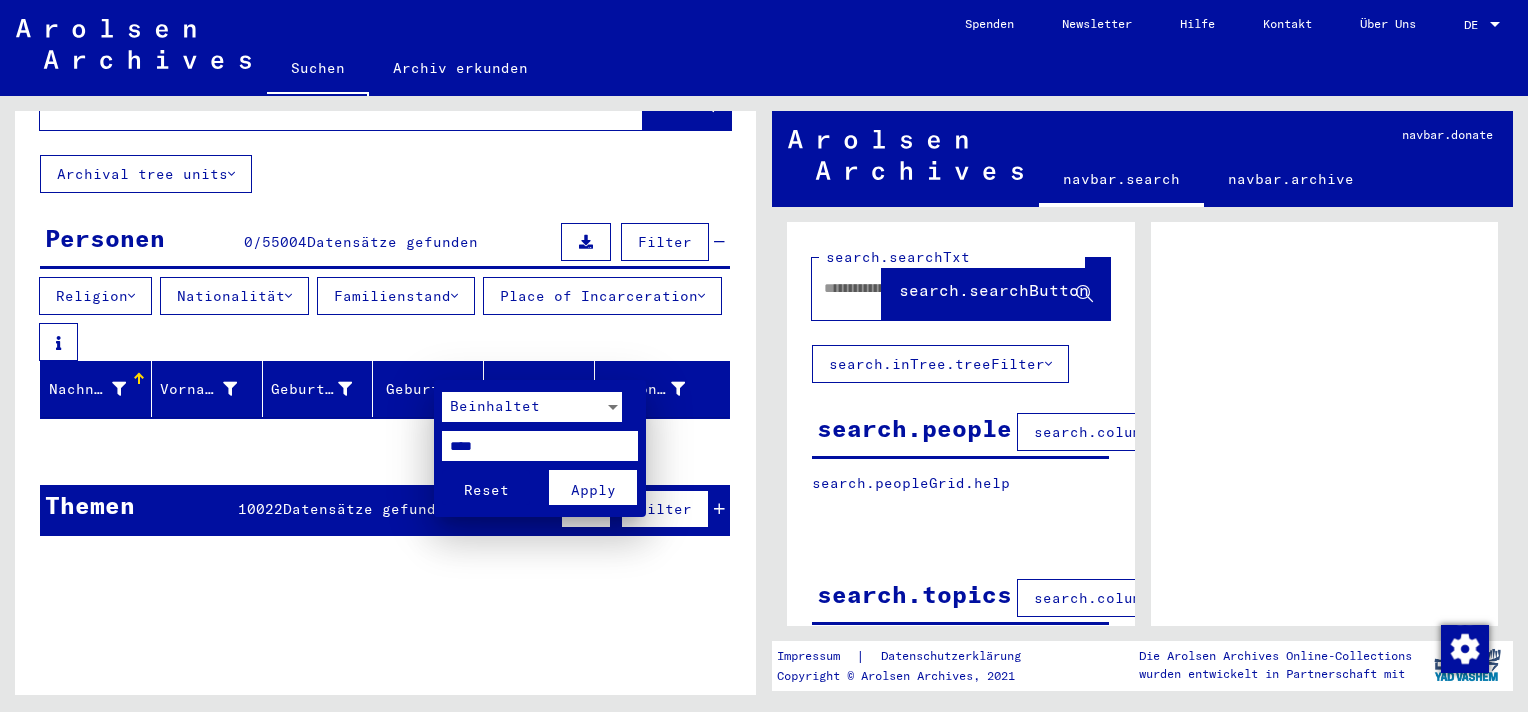 type on "****" 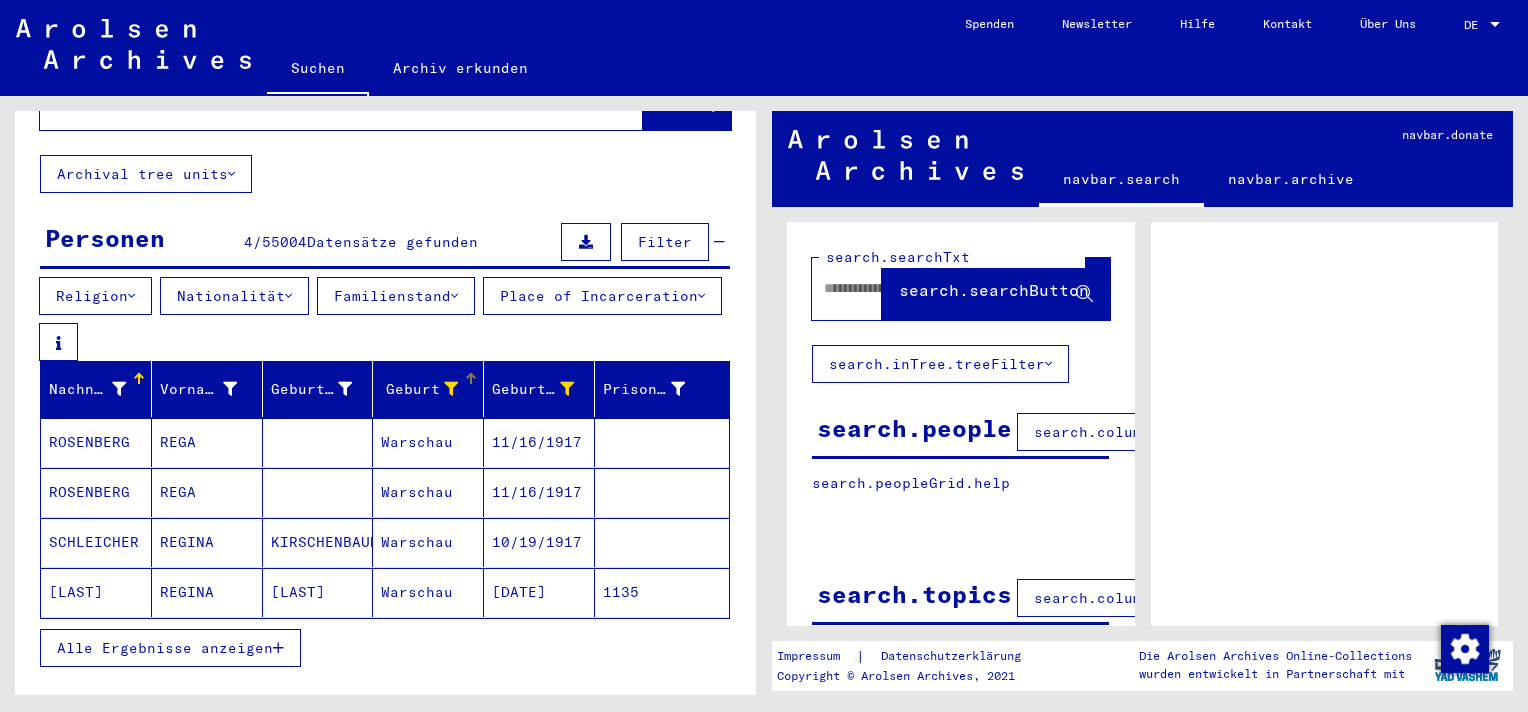 click at bounding box center [451, 389] 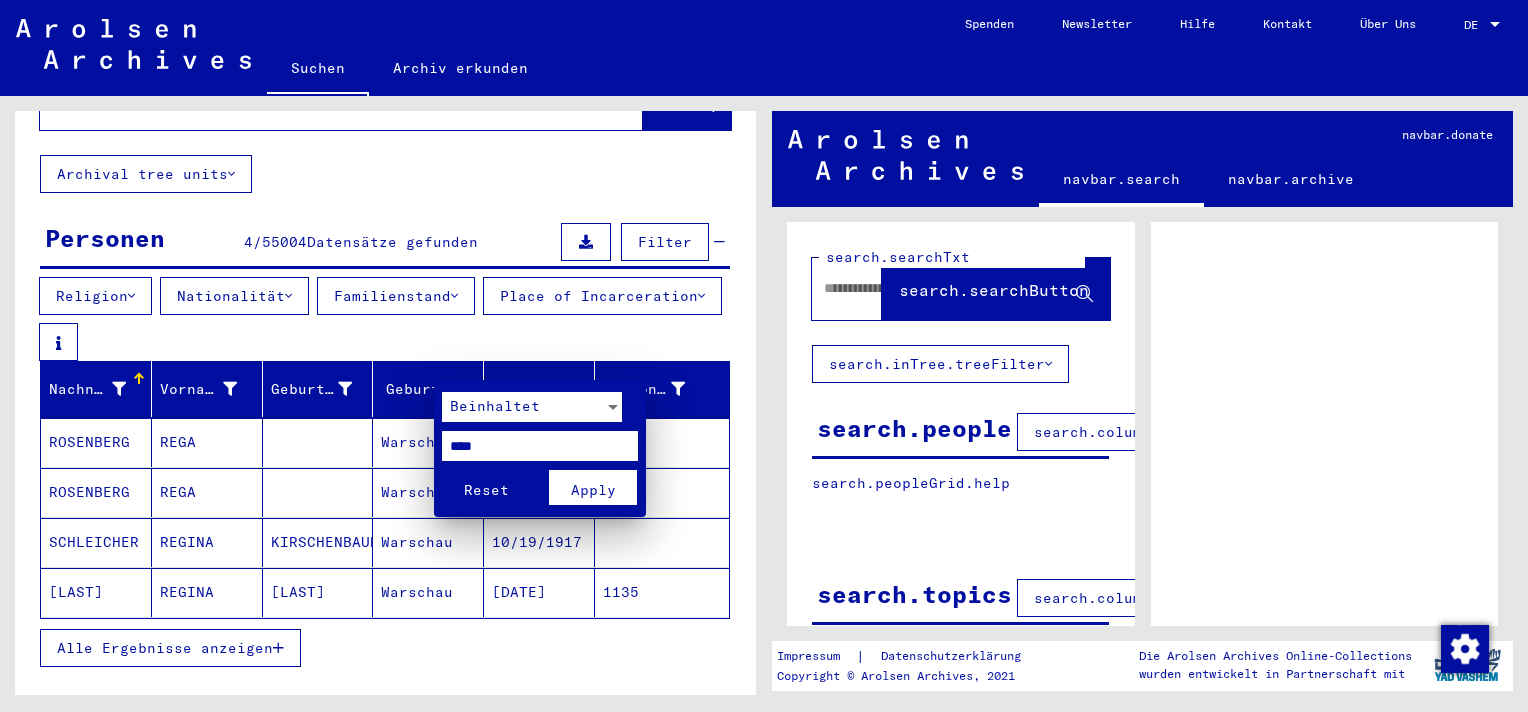 click on "****" at bounding box center [540, 446] 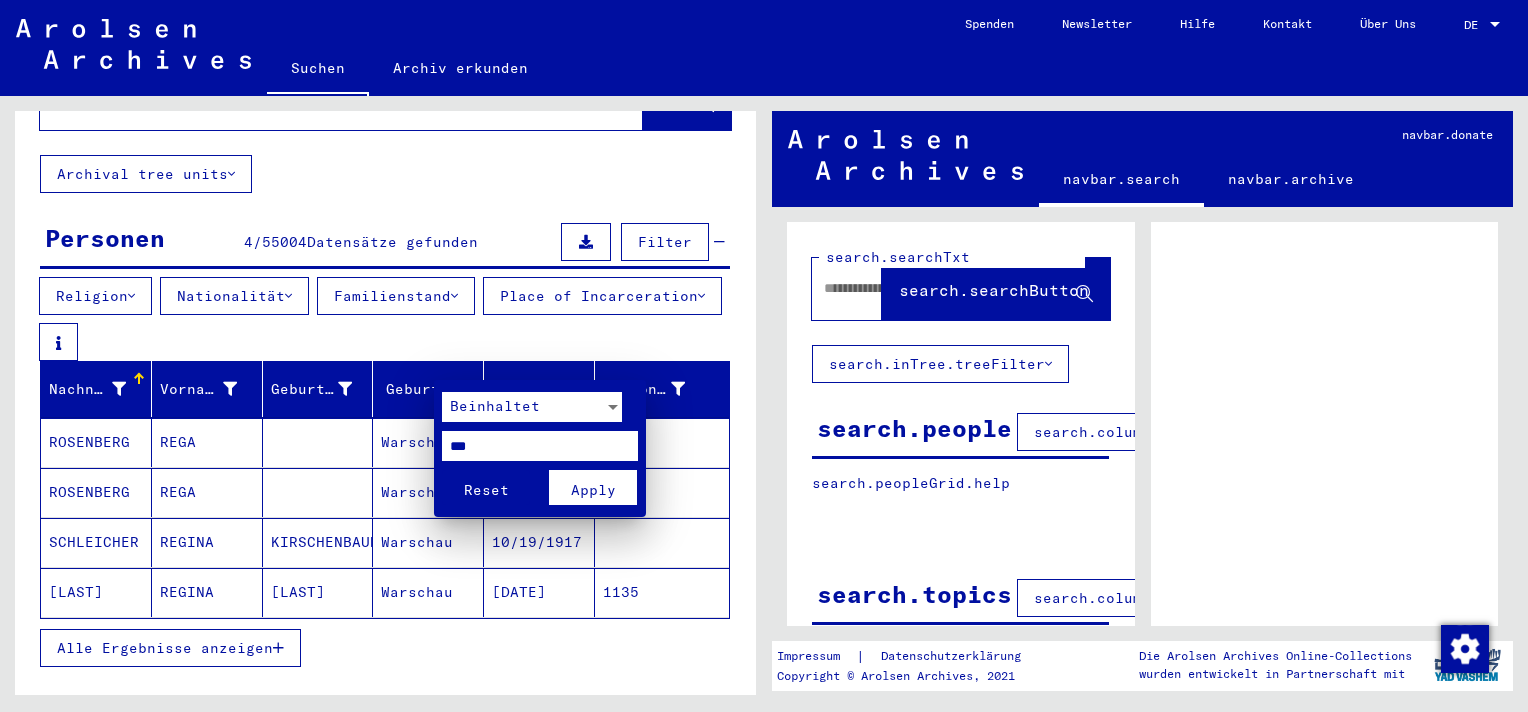 type on "***" 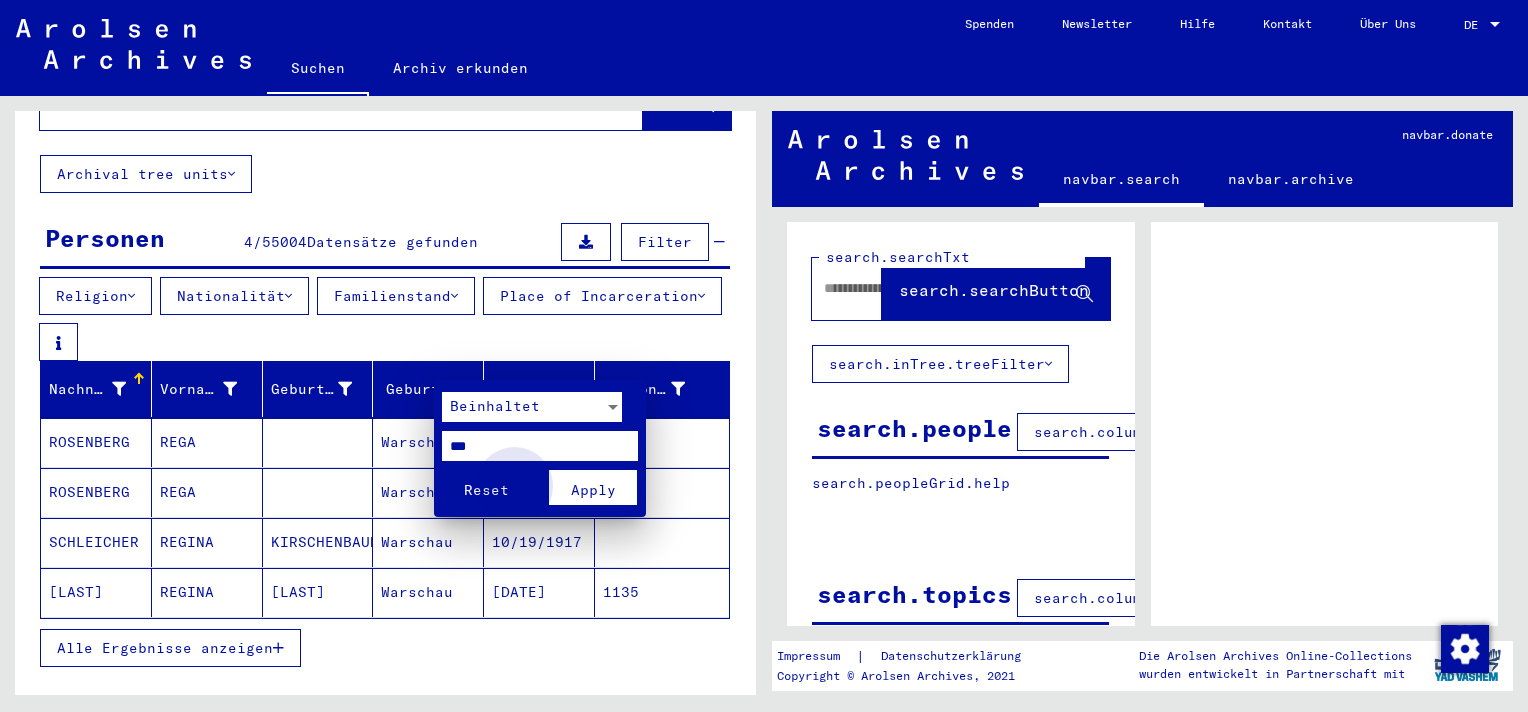 click on "Apply" at bounding box center [593, 490] 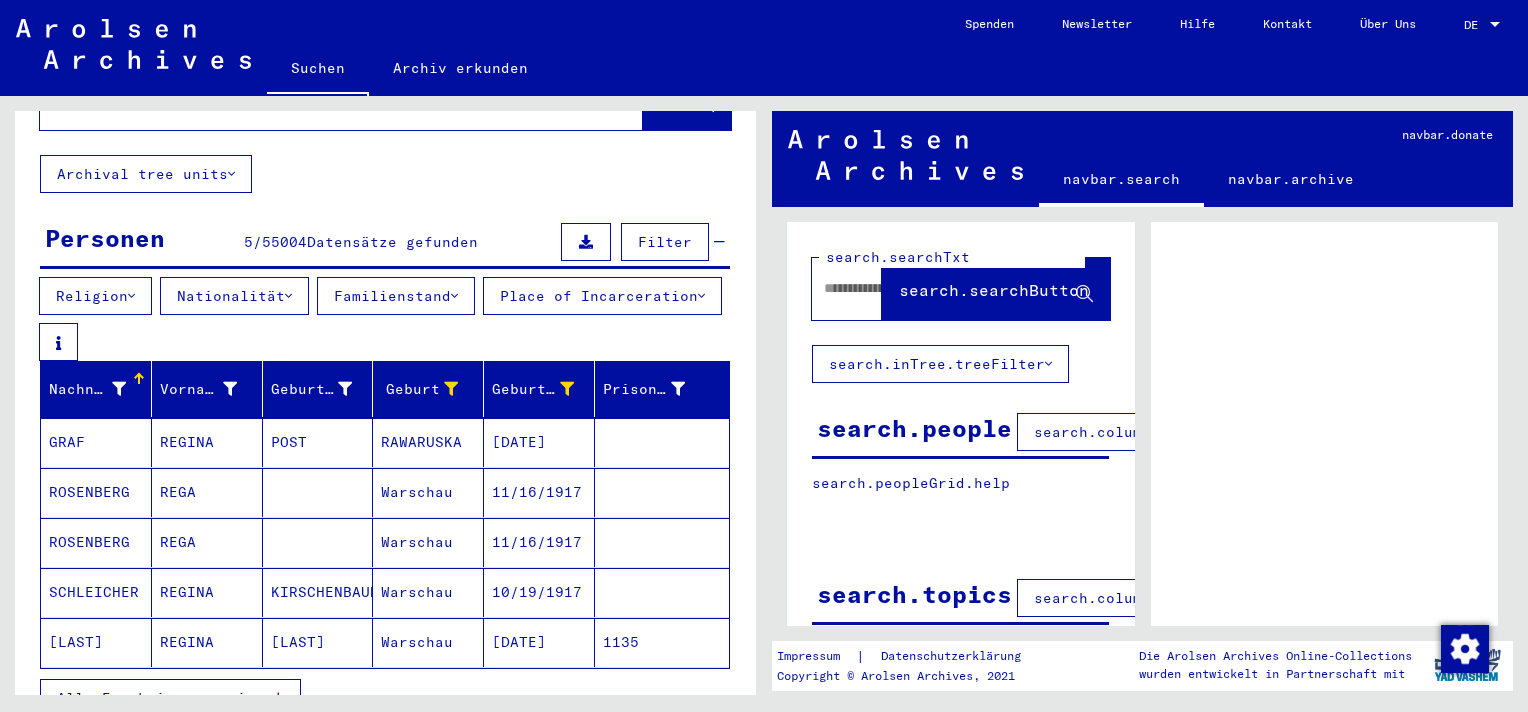 scroll, scrollTop: 300, scrollLeft: 0, axis: vertical 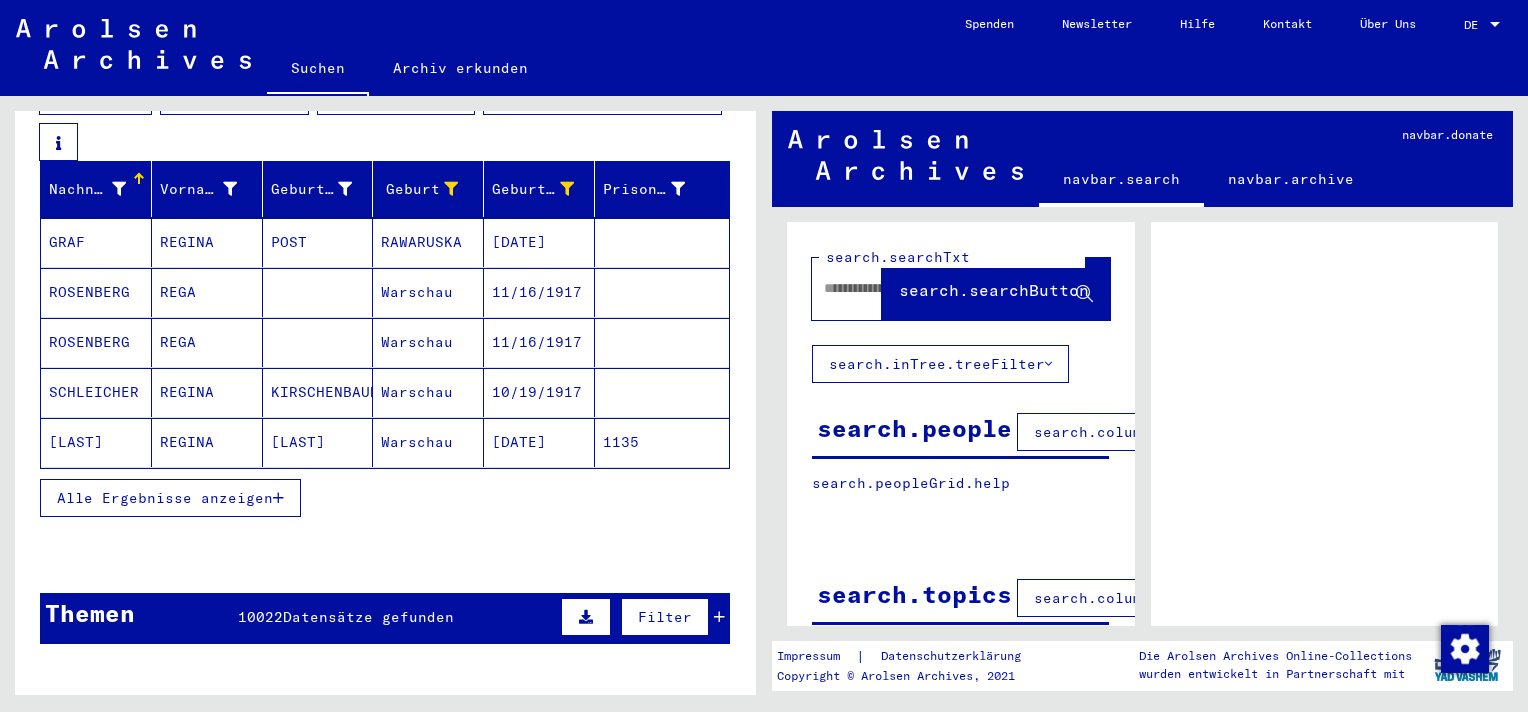 click on "Alle Ergebnisse anzeigen" at bounding box center [165, 498] 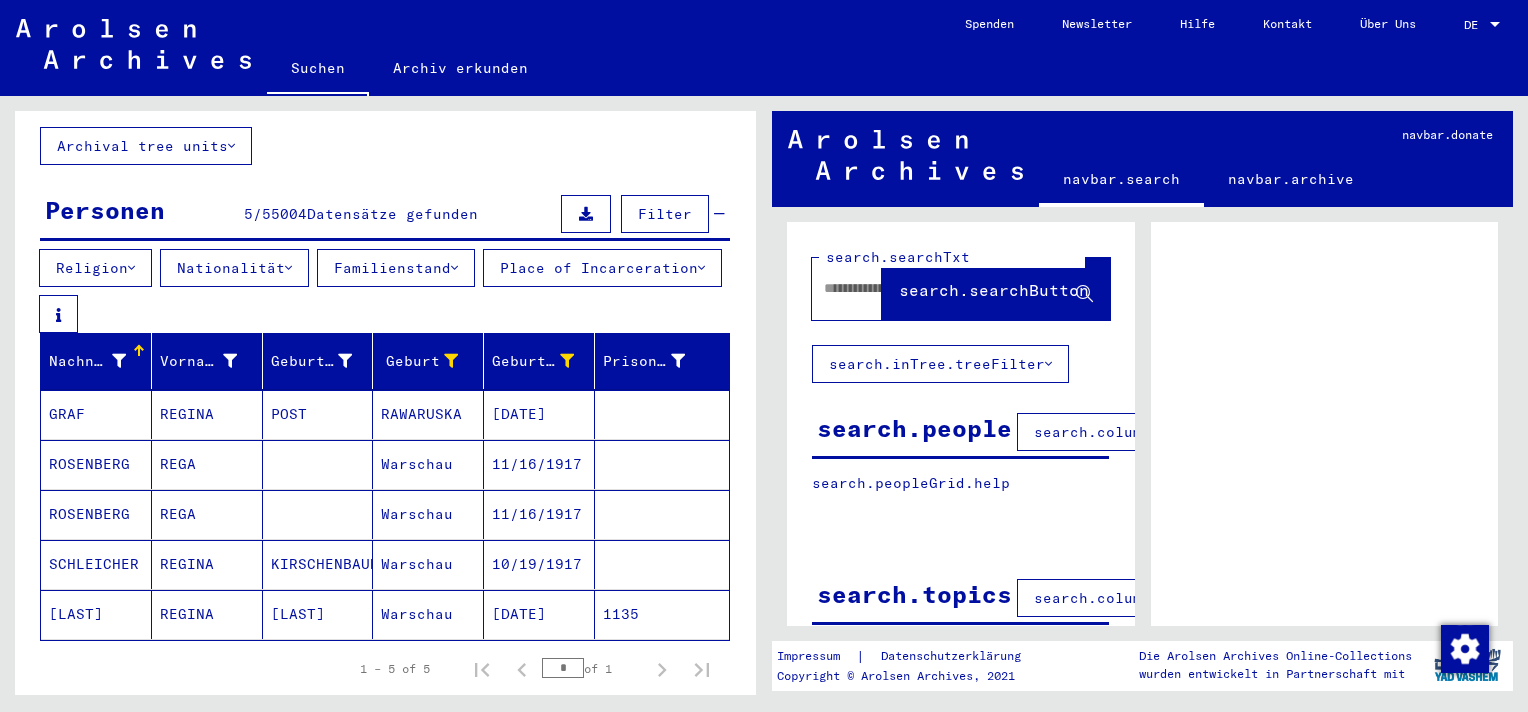 scroll, scrollTop: 0, scrollLeft: 0, axis: both 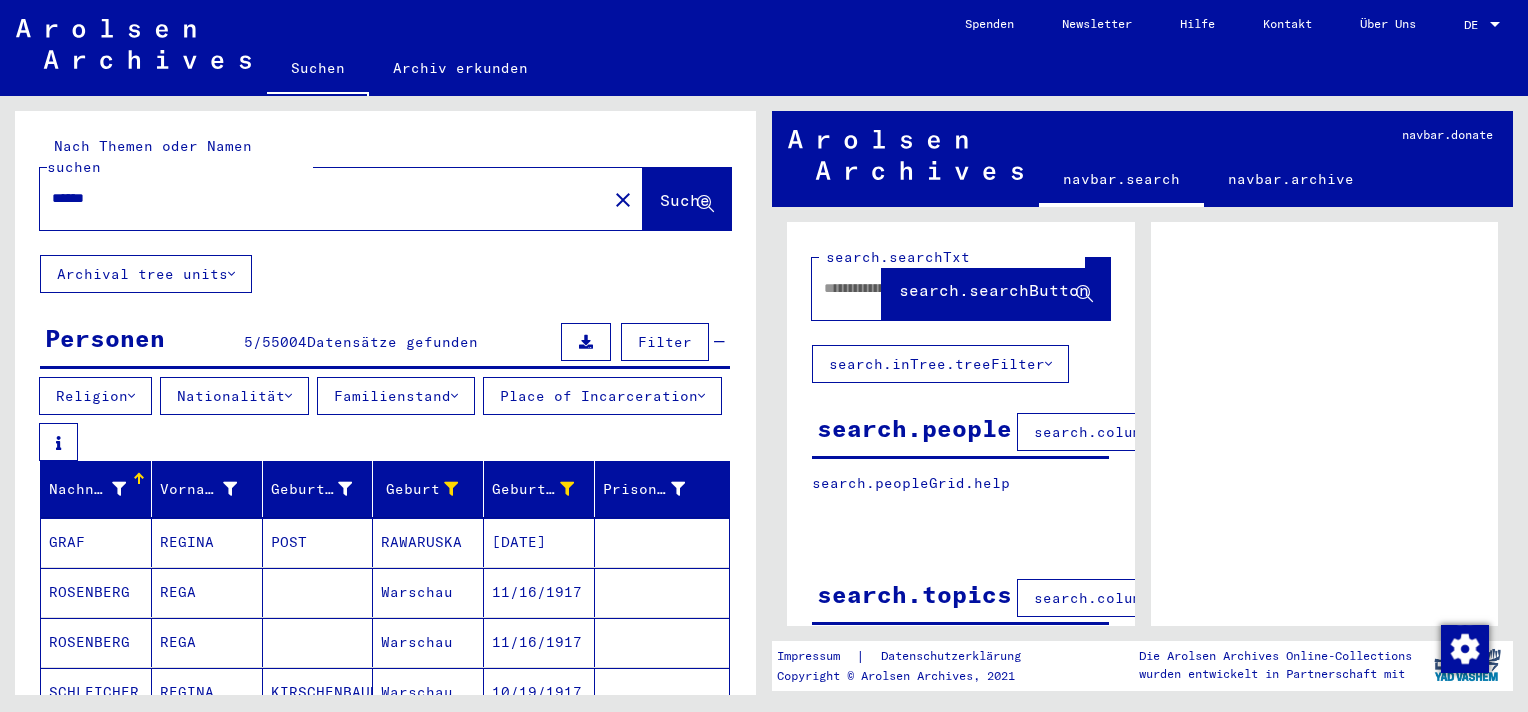 click on "Religion   Nationalität   Familienstand   Place of Incarceration" at bounding box center [385, 419] 